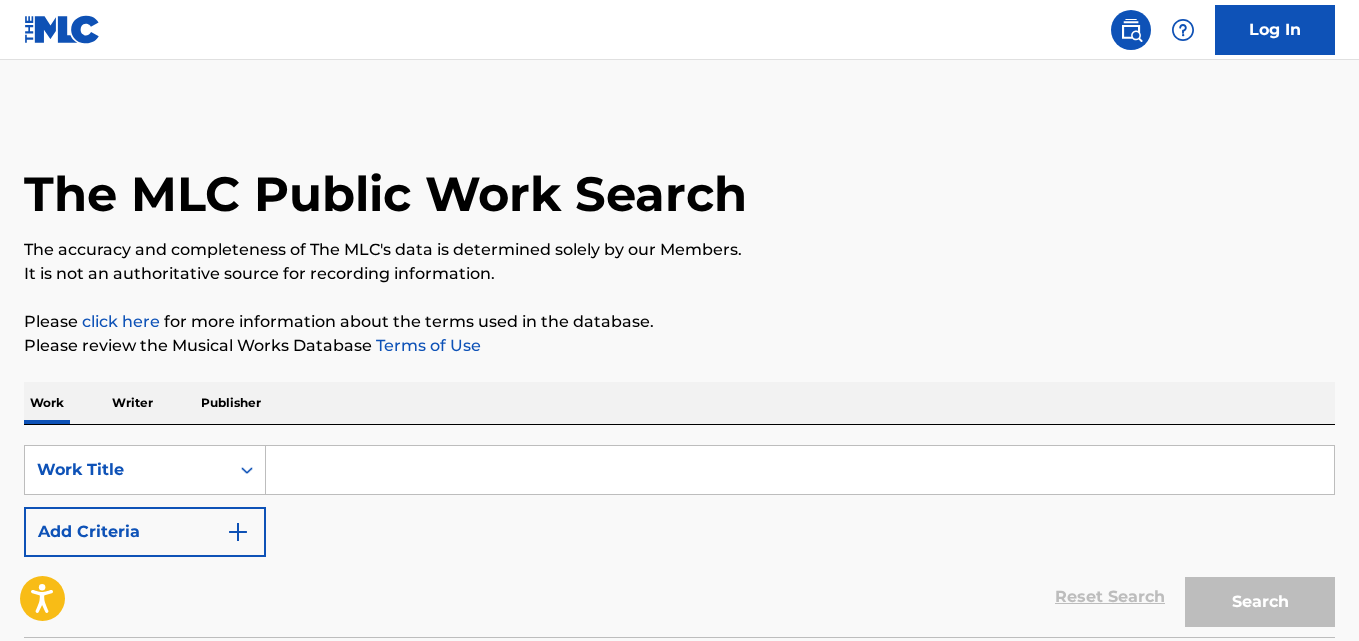scroll, scrollTop: 0, scrollLeft: 0, axis: both 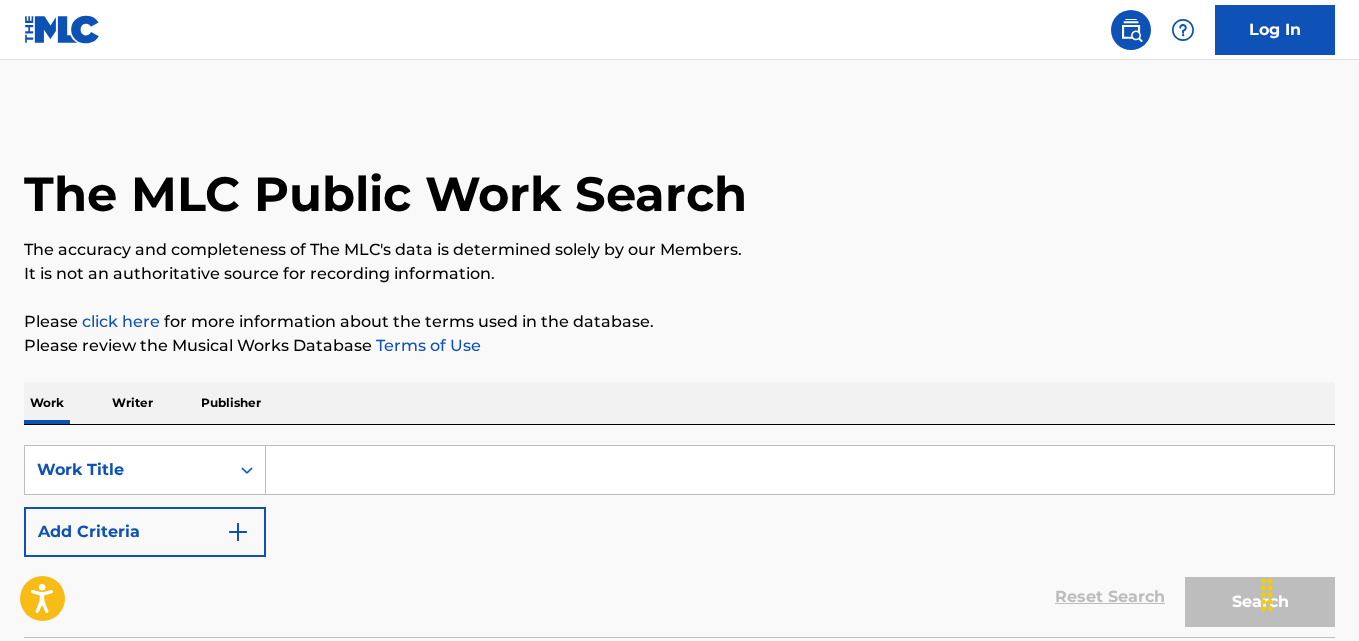 click at bounding box center (800, 470) 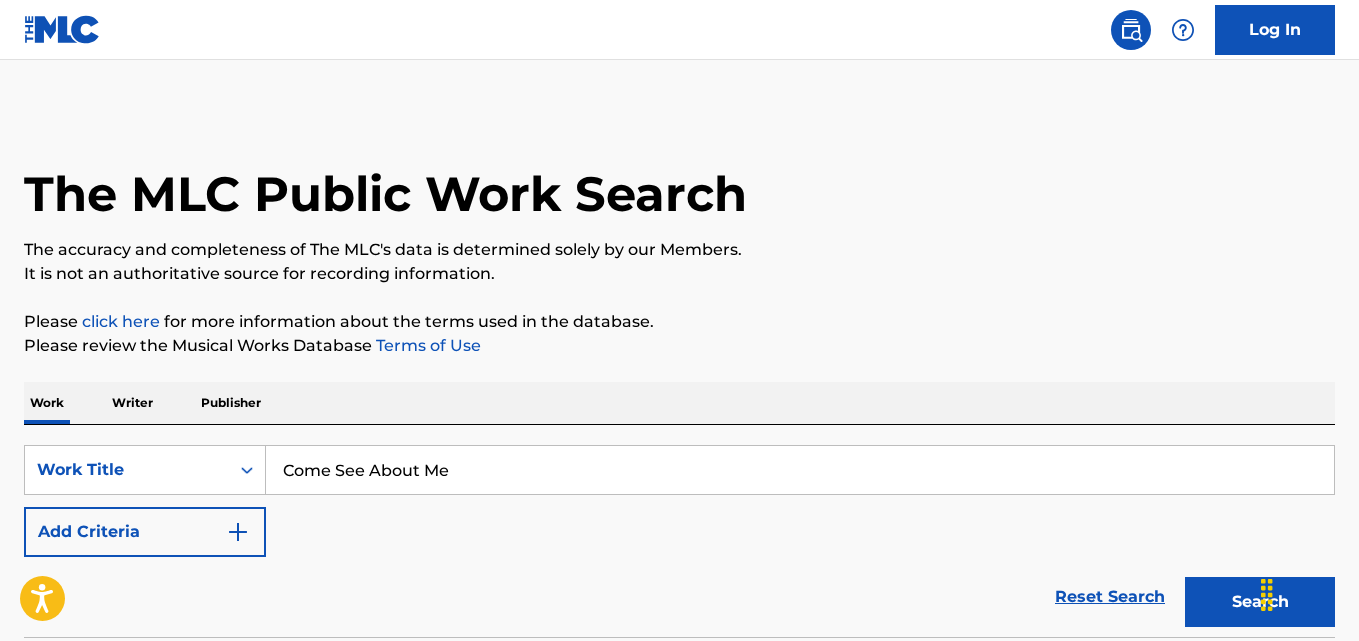 type on "Come See About Me" 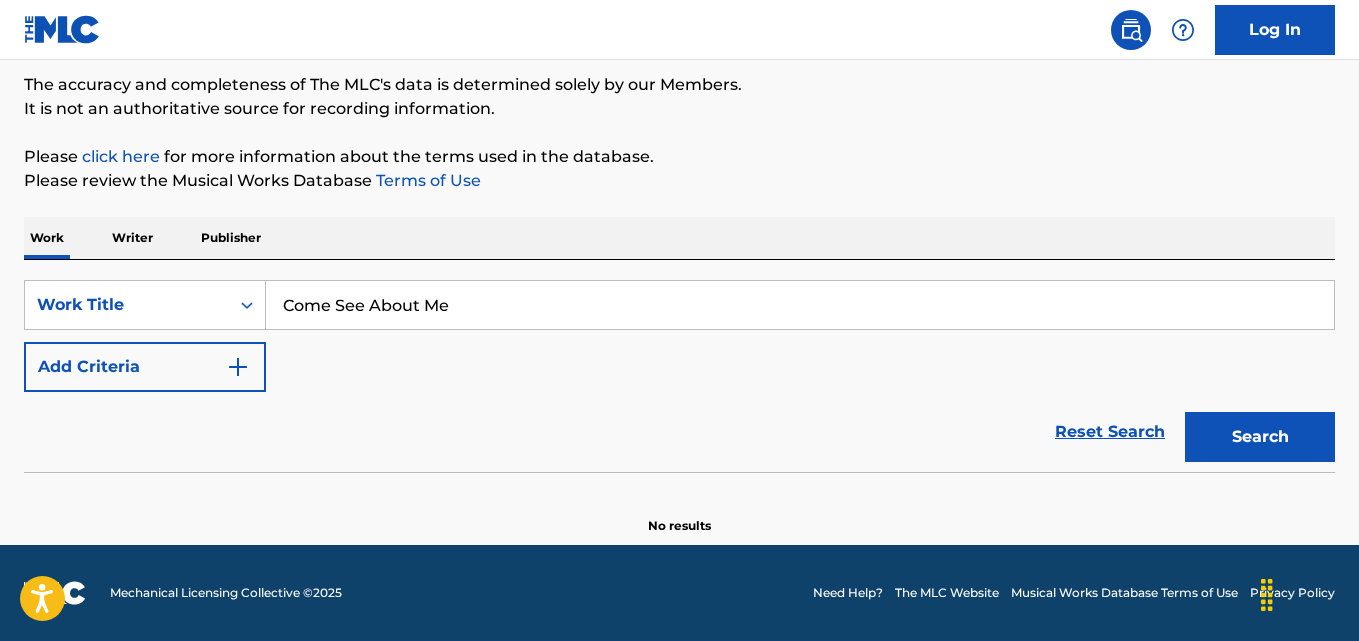 scroll, scrollTop: 165, scrollLeft: 0, axis: vertical 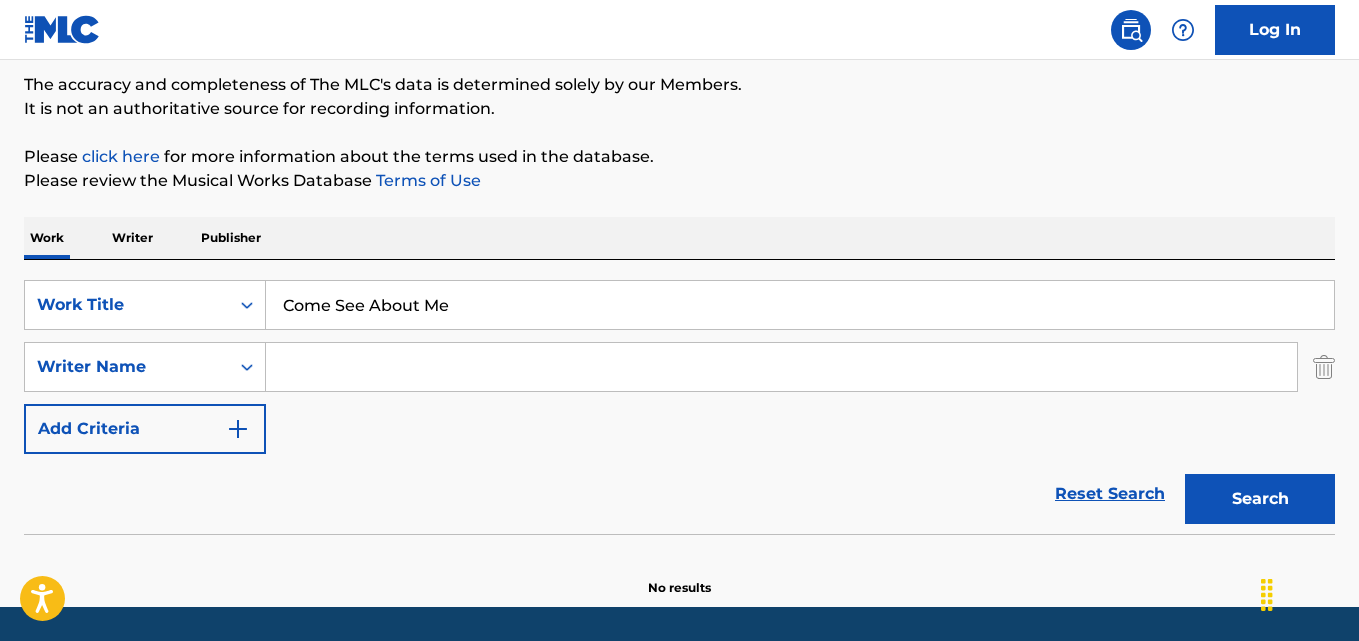 click at bounding box center (781, 367) 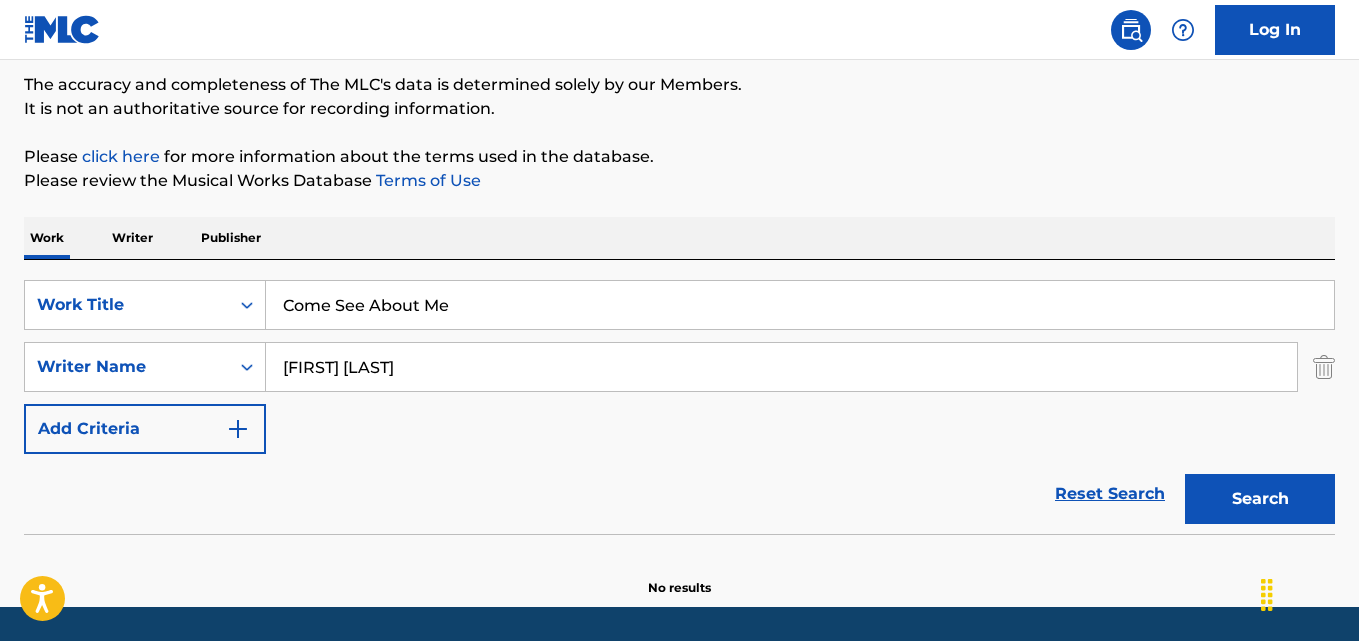 click on "Search" at bounding box center (1260, 499) 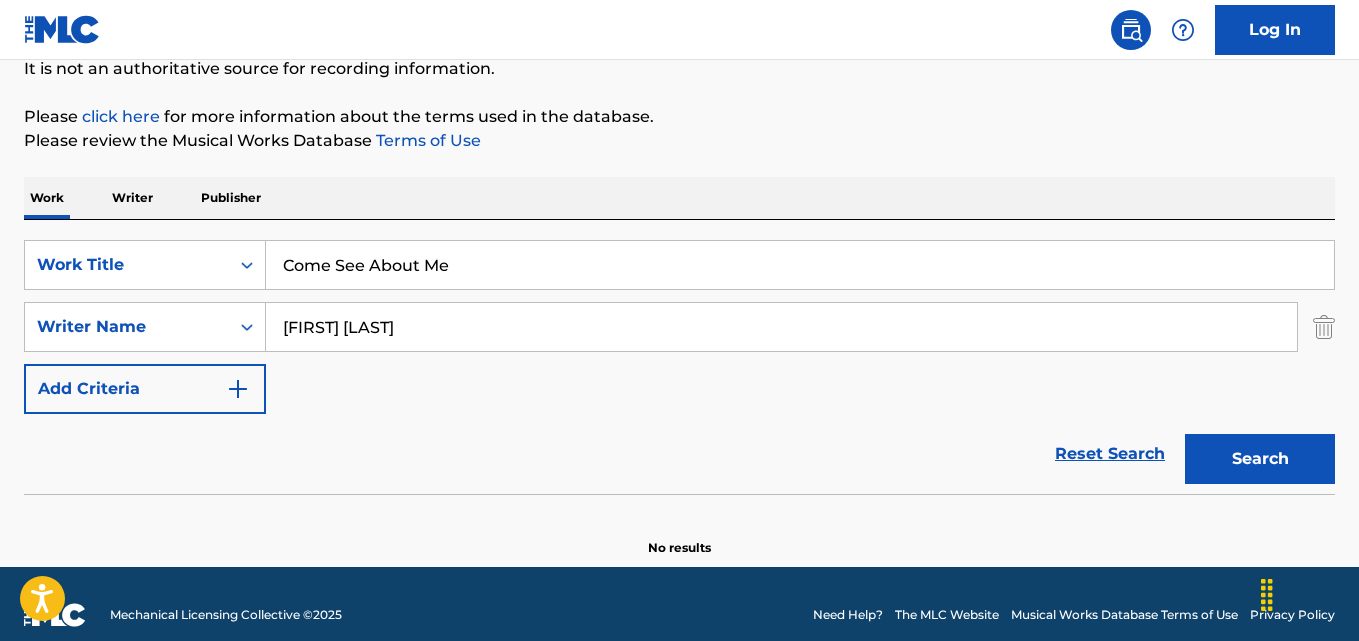 scroll, scrollTop: 227, scrollLeft: 0, axis: vertical 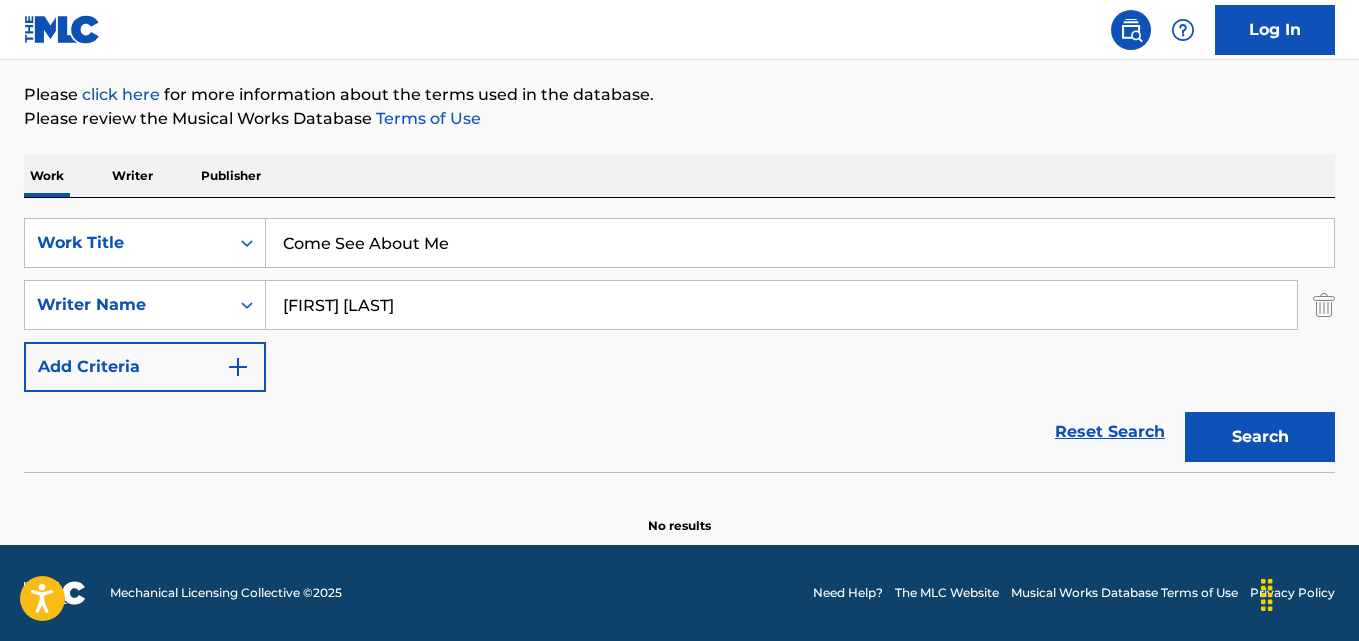 drag, startPoint x: 407, startPoint y: 312, endPoint x: 177, endPoint y: 337, distance: 231.3547 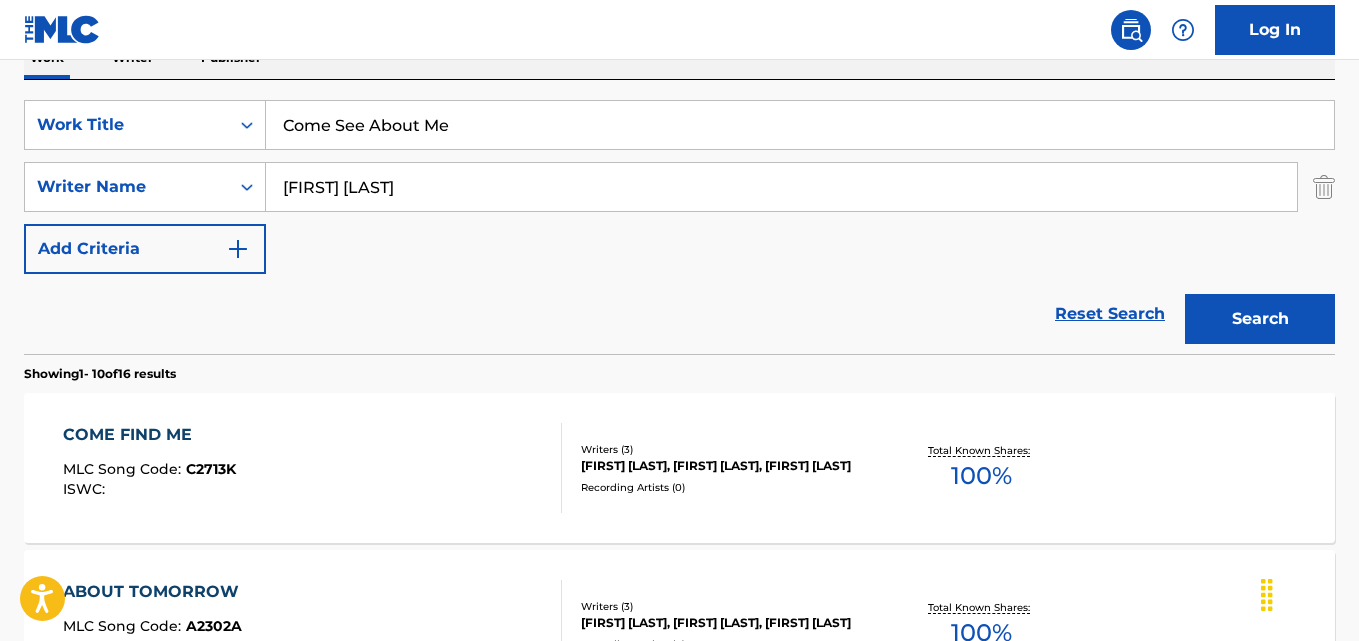 scroll, scrollTop: 394, scrollLeft: 0, axis: vertical 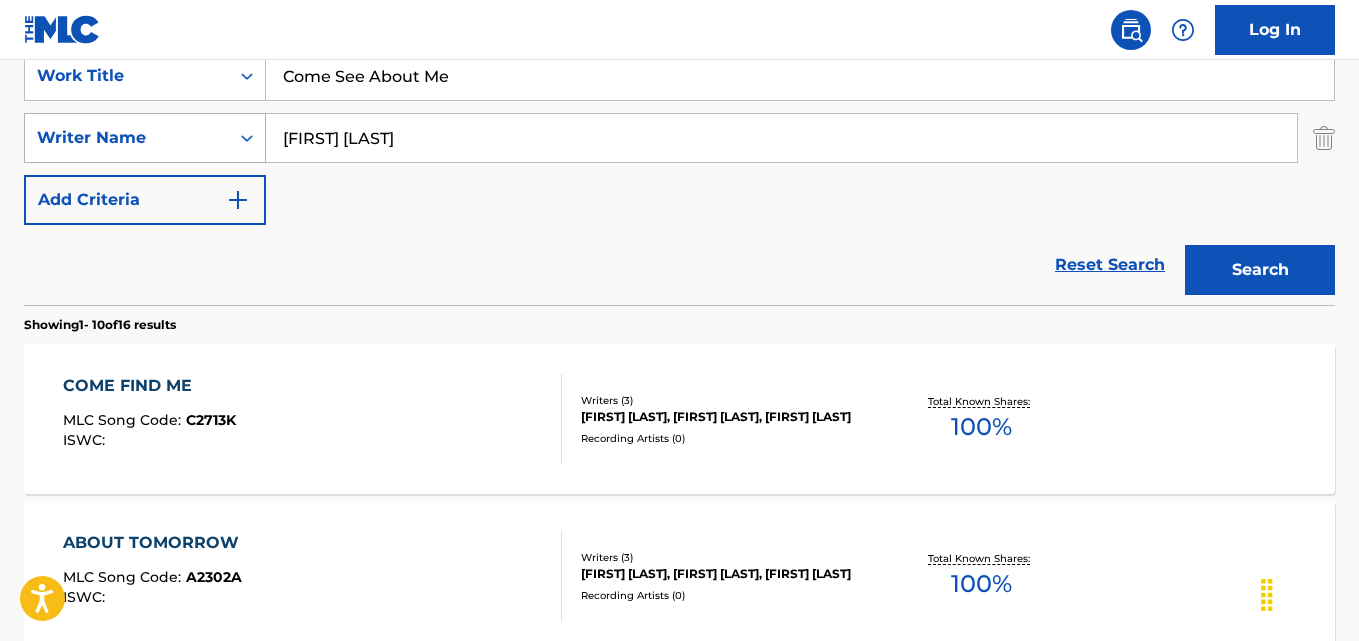 drag, startPoint x: 487, startPoint y: 142, endPoint x: 171, endPoint y: 134, distance: 316.10126 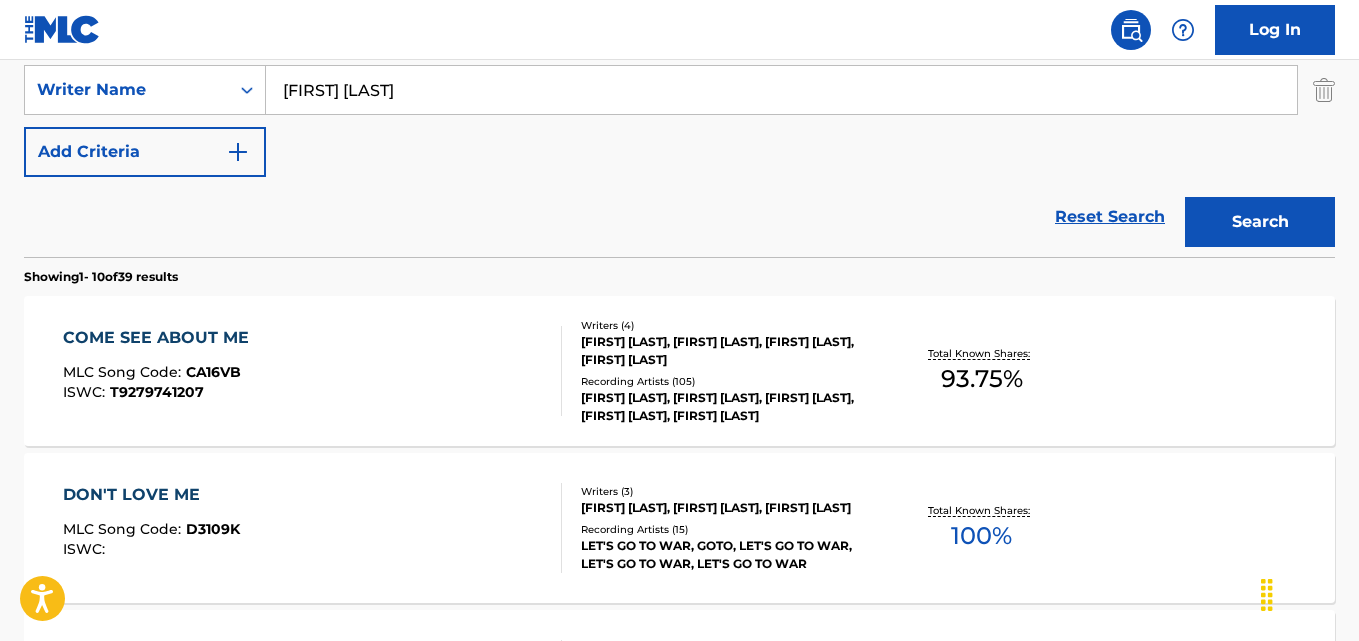 scroll, scrollTop: 394, scrollLeft: 0, axis: vertical 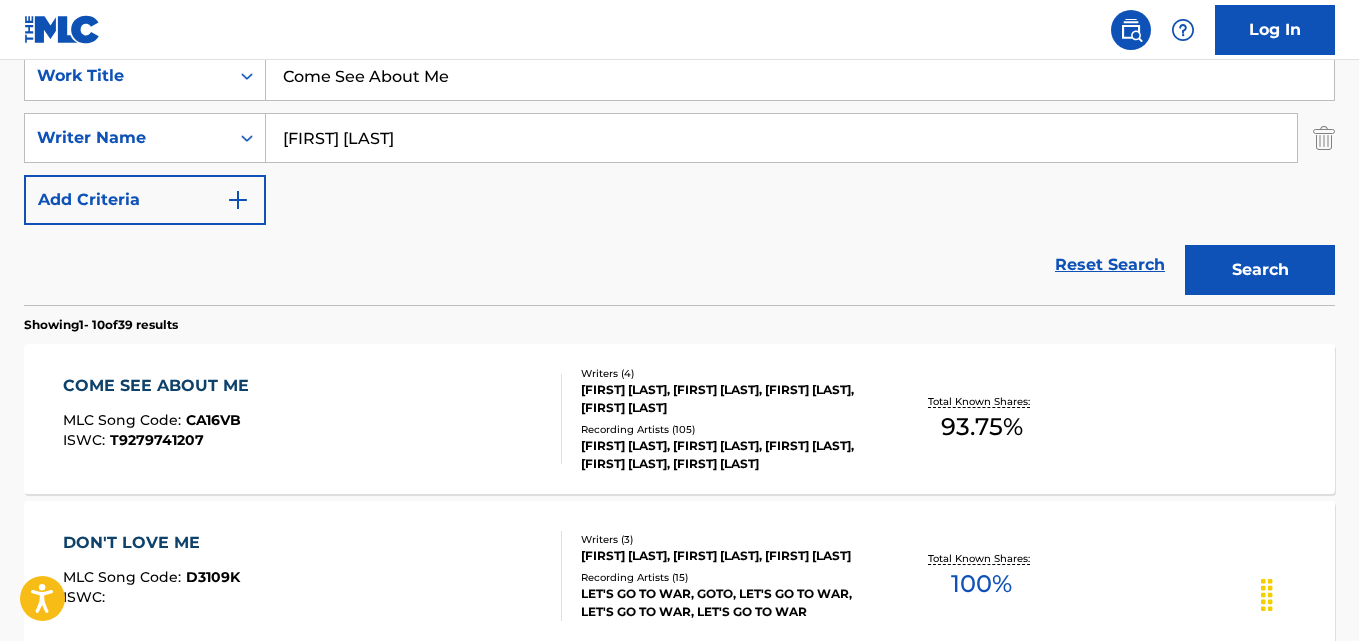 click on "COME SEE ABOUT ME" at bounding box center [161, 386] 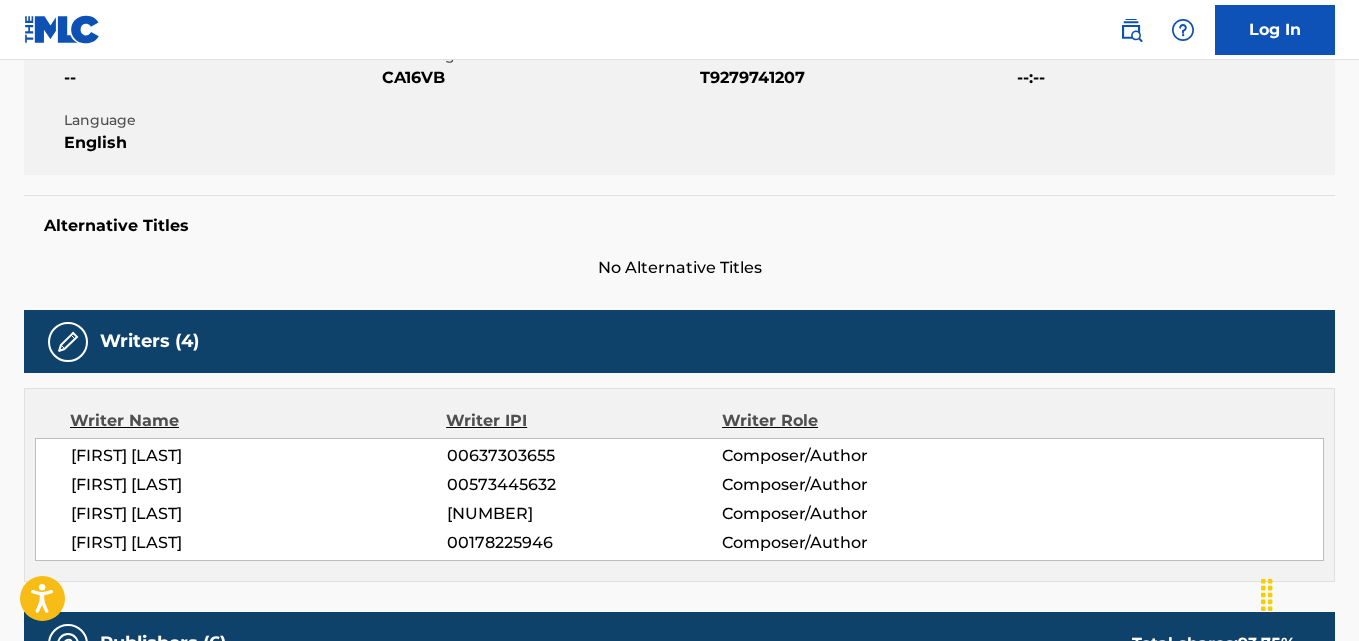 scroll, scrollTop: 0, scrollLeft: 0, axis: both 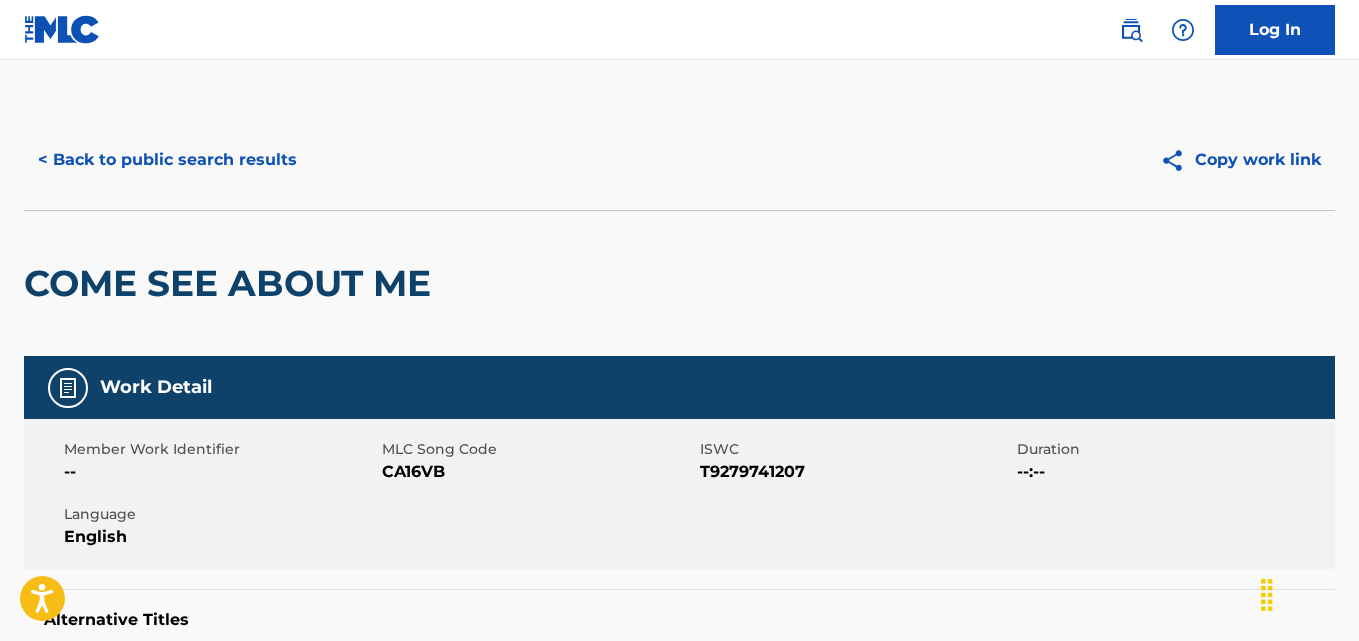 click on "COME SEE ABOUT ME" at bounding box center [679, 283] 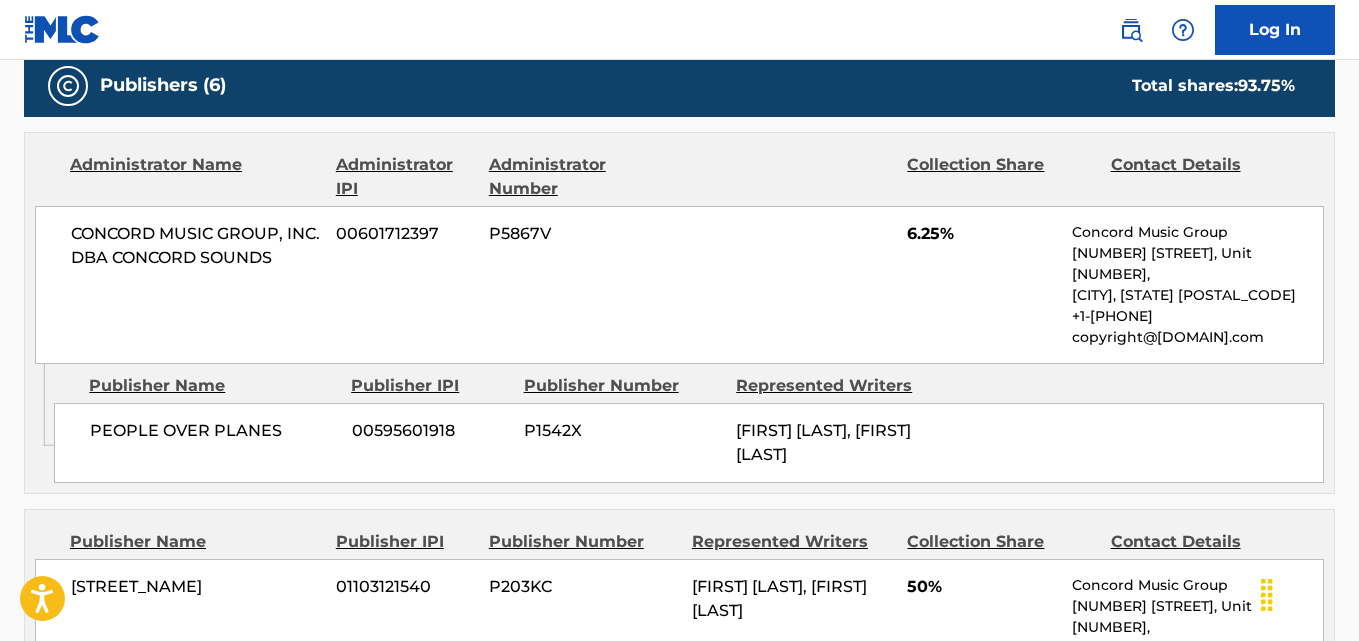 scroll, scrollTop: 1000, scrollLeft: 0, axis: vertical 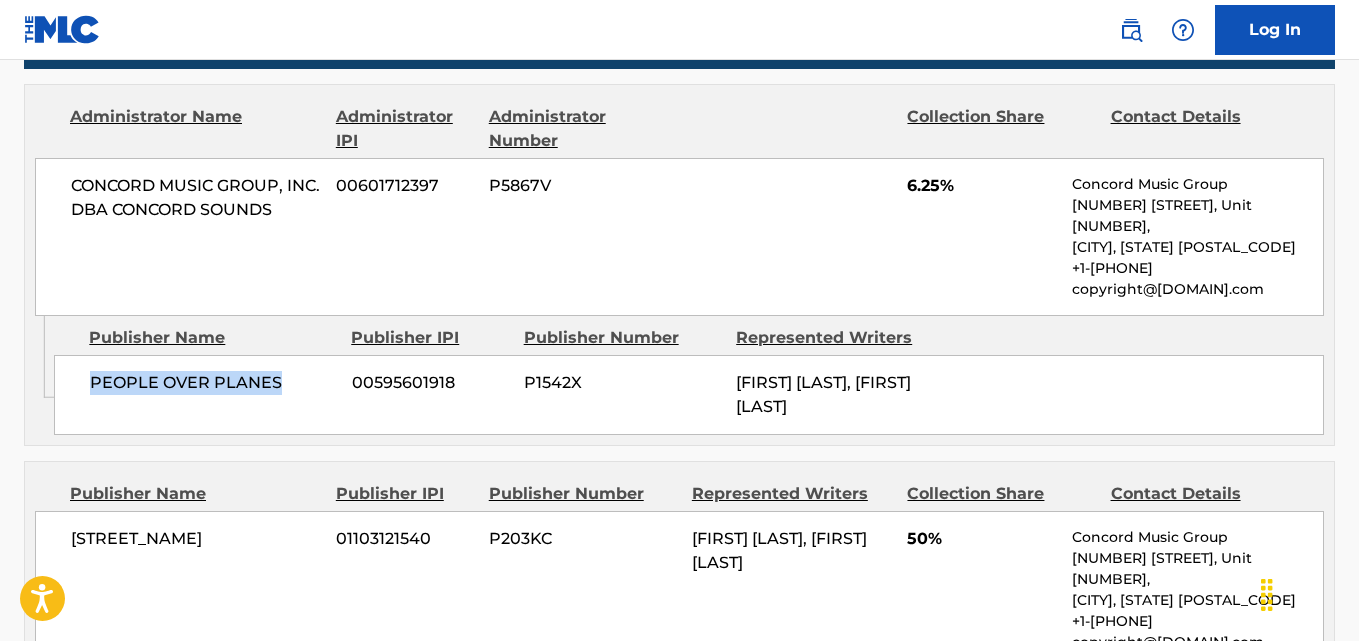 drag, startPoint x: 93, startPoint y: 375, endPoint x: 283, endPoint y: 372, distance: 190.02368 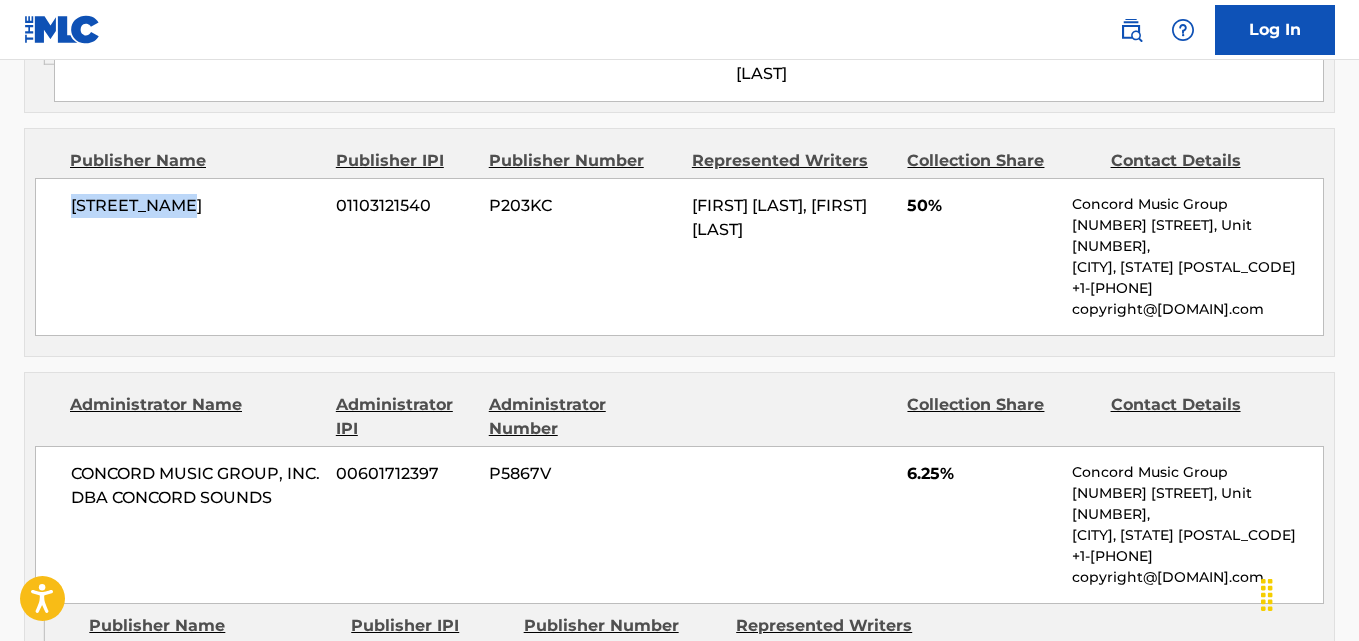 drag, startPoint x: 73, startPoint y: 214, endPoint x: 210, endPoint y: 214, distance: 137 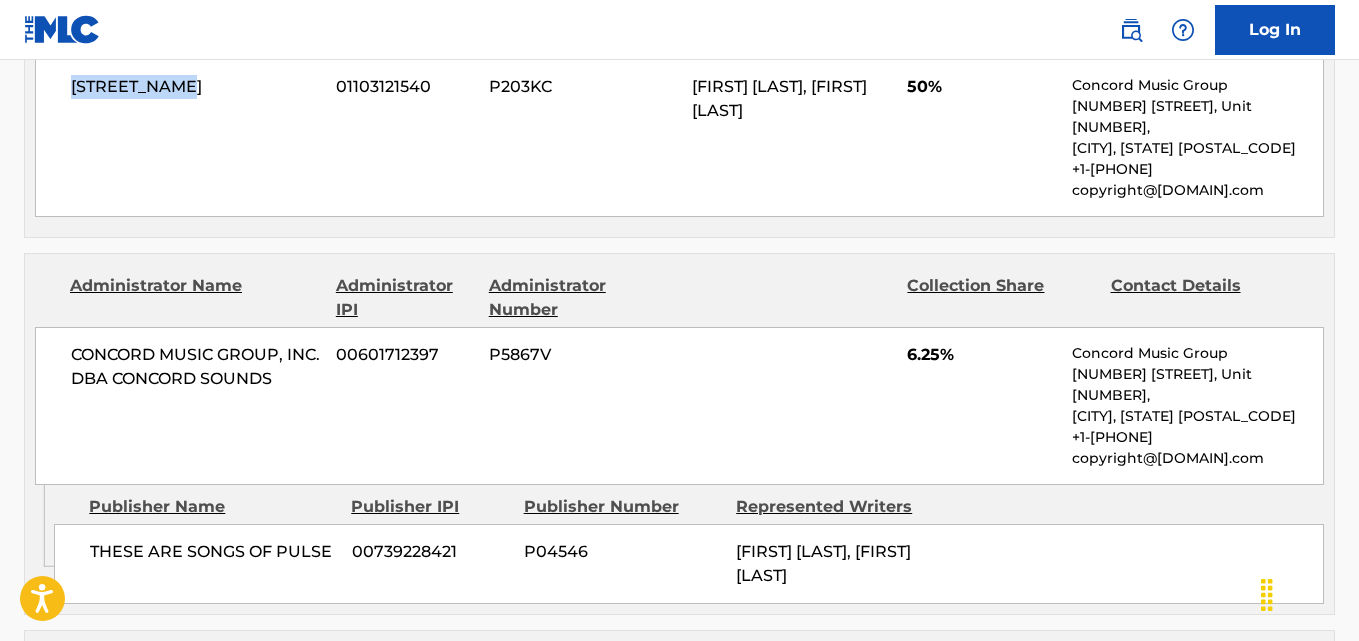 scroll, scrollTop: 1500, scrollLeft: 0, axis: vertical 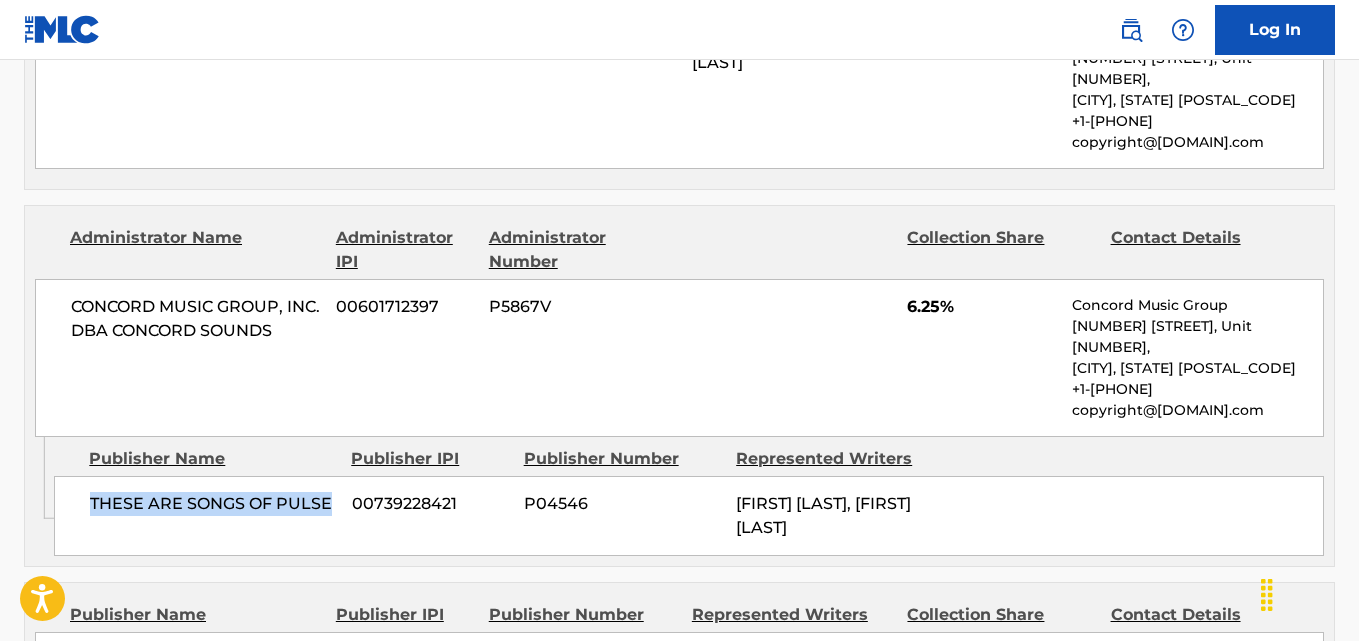 drag, startPoint x: 87, startPoint y: 469, endPoint x: 342, endPoint y: 464, distance: 255.04901 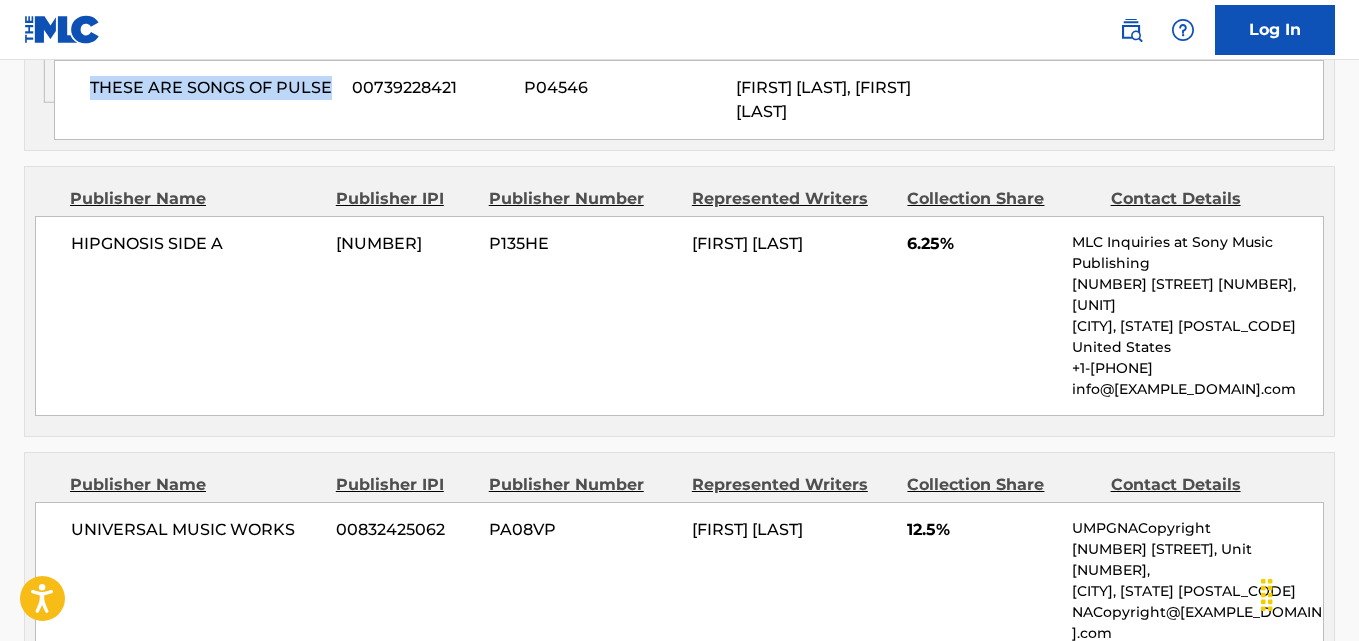 scroll, scrollTop: 2000, scrollLeft: 0, axis: vertical 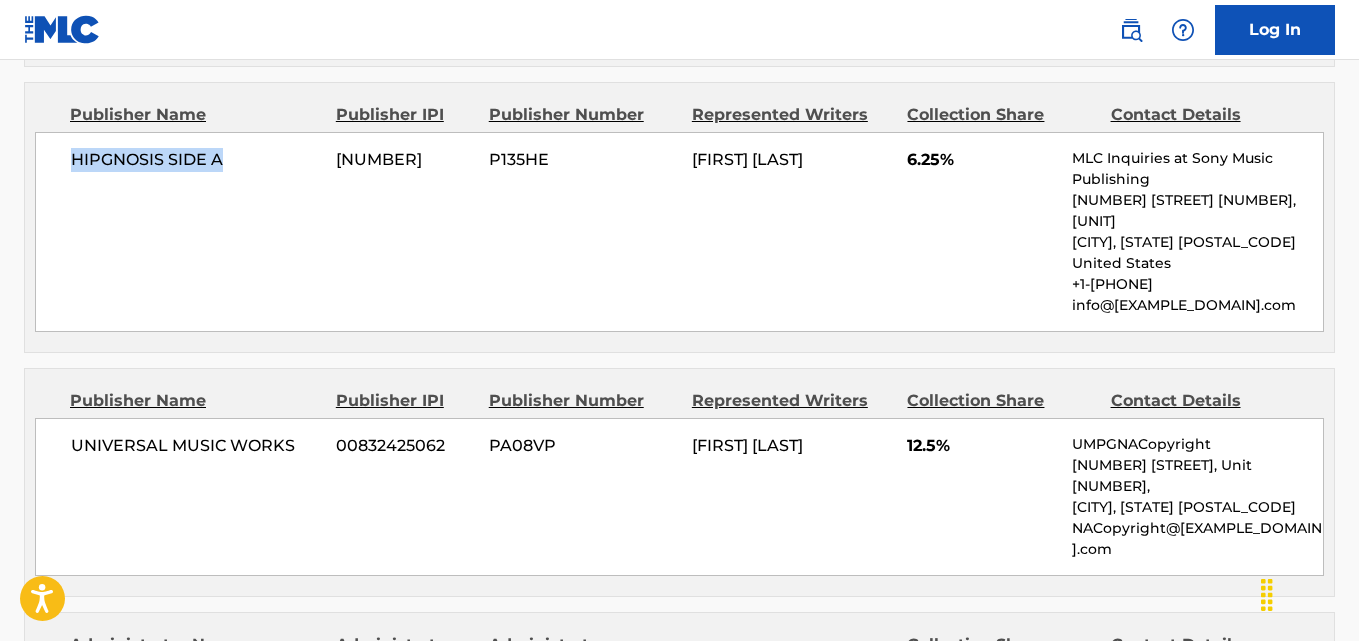 drag, startPoint x: 69, startPoint y: 150, endPoint x: 228, endPoint y: 149, distance: 159.00314 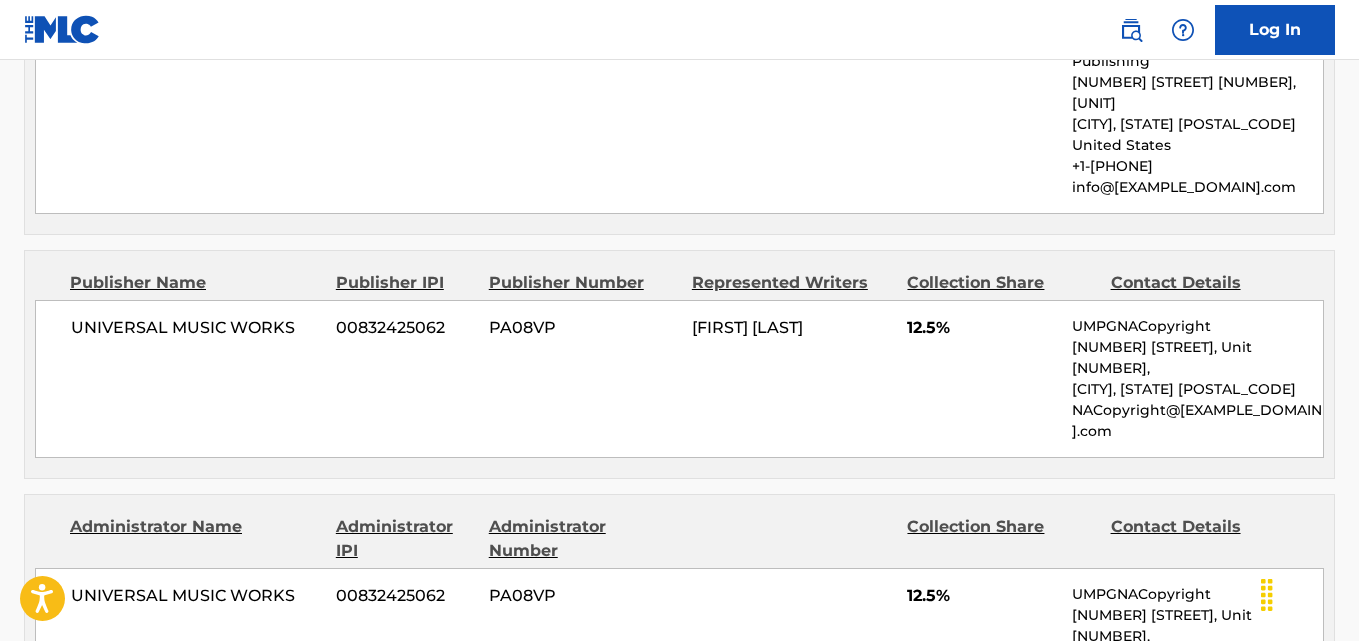 scroll, scrollTop: 2167, scrollLeft: 0, axis: vertical 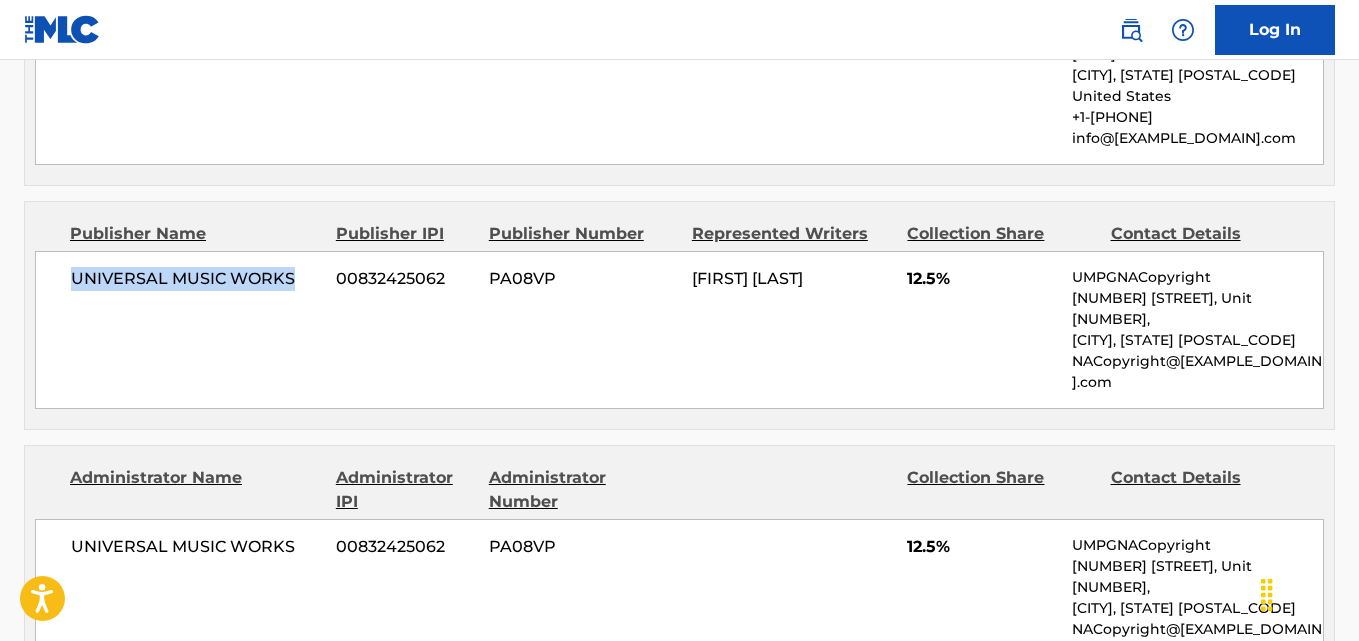 drag, startPoint x: 66, startPoint y: 263, endPoint x: 317, endPoint y: 263, distance: 251 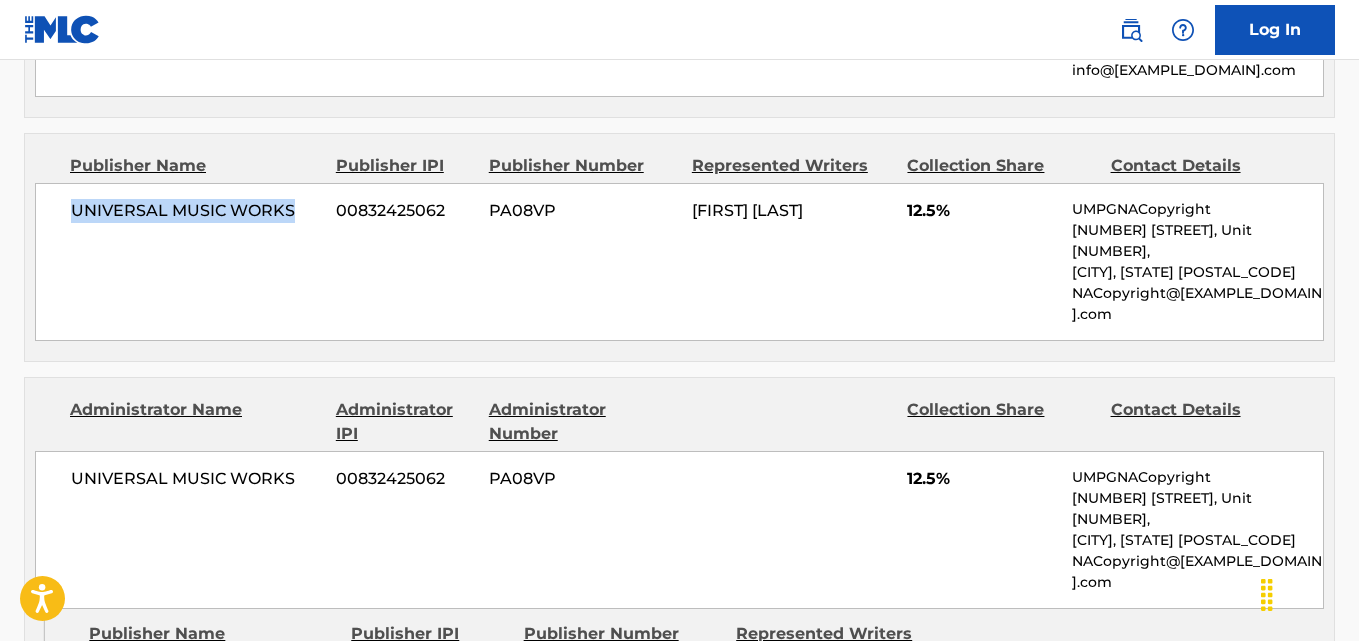 scroll, scrollTop: 2333, scrollLeft: 0, axis: vertical 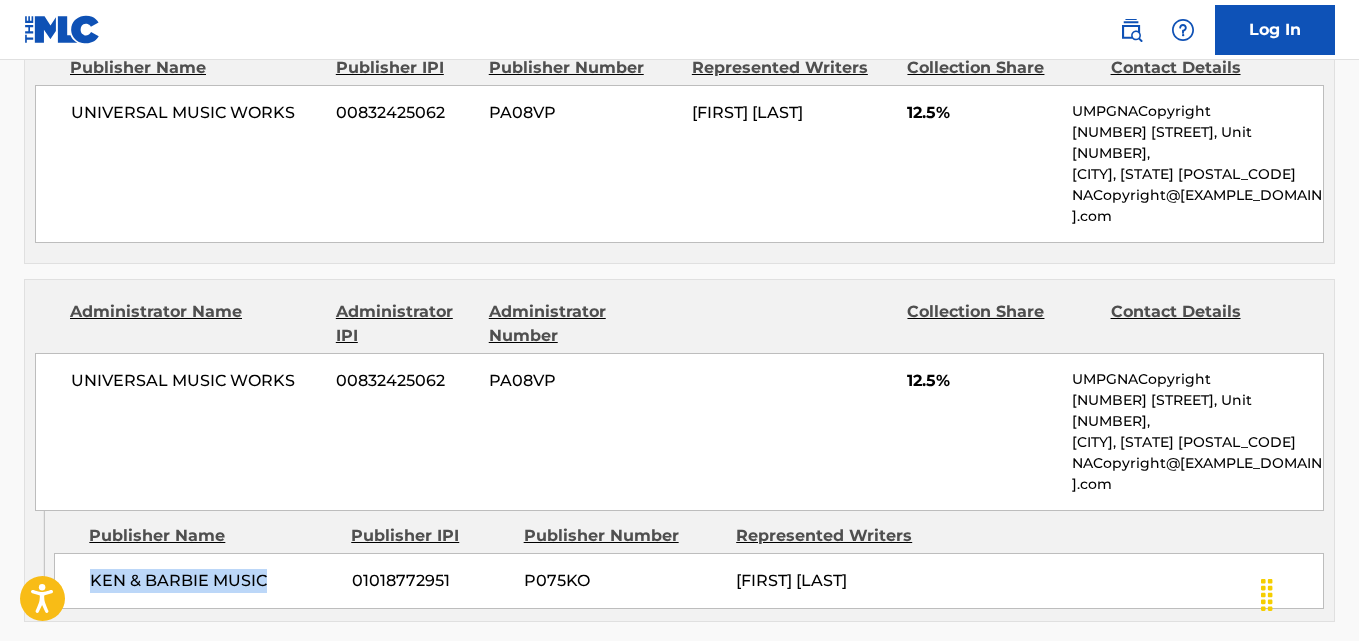 drag, startPoint x: 81, startPoint y: 490, endPoint x: 294, endPoint y: 490, distance: 213 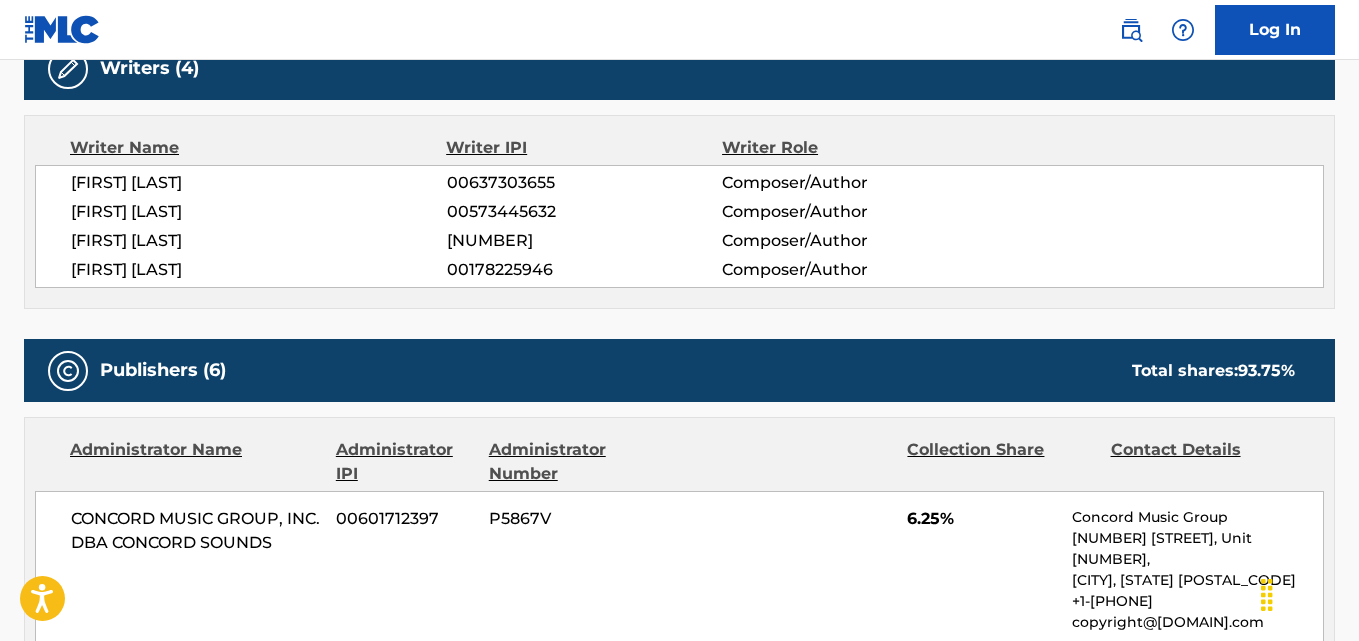 scroll, scrollTop: 0, scrollLeft: 0, axis: both 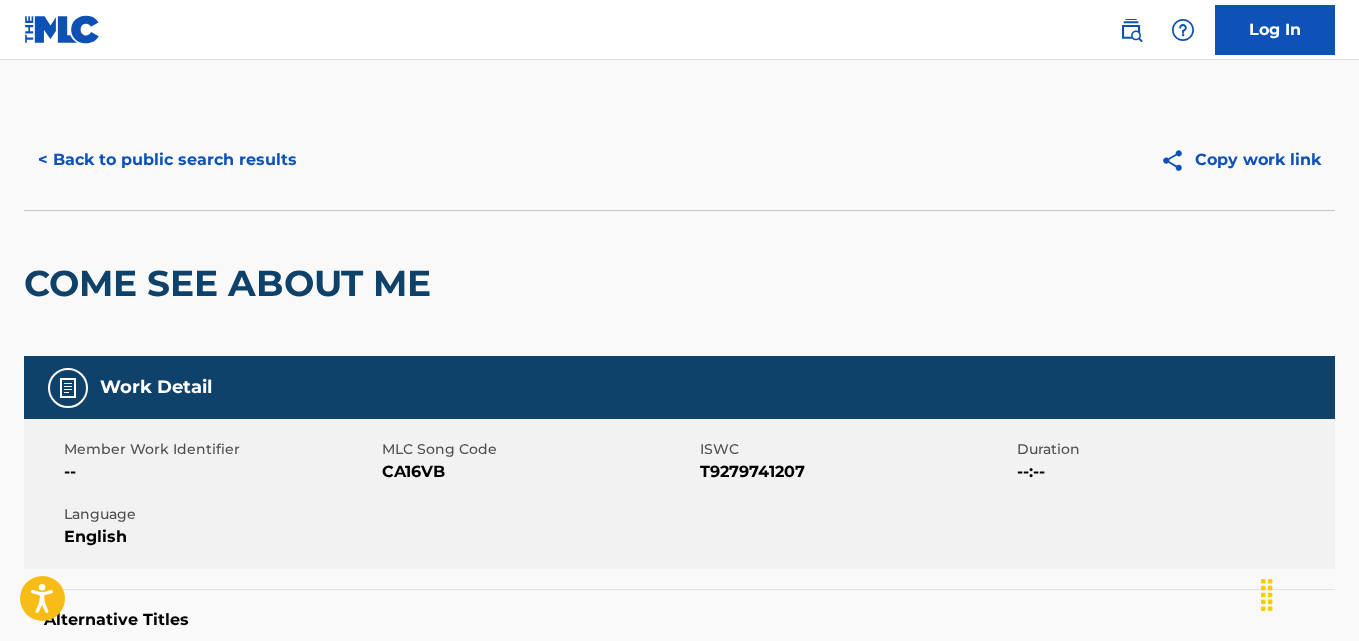 click on "< Back to public search results" at bounding box center [352, 160] 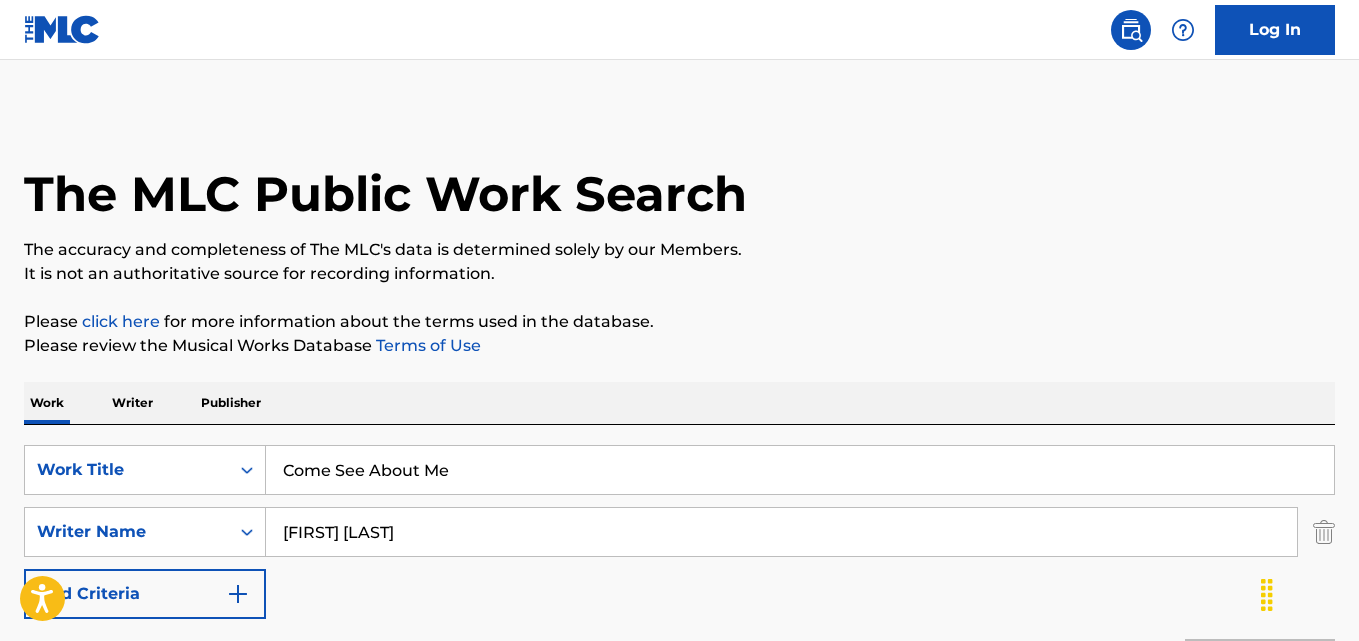scroll, scrollTop: 394, scrollLeft: 0, axis: vertical 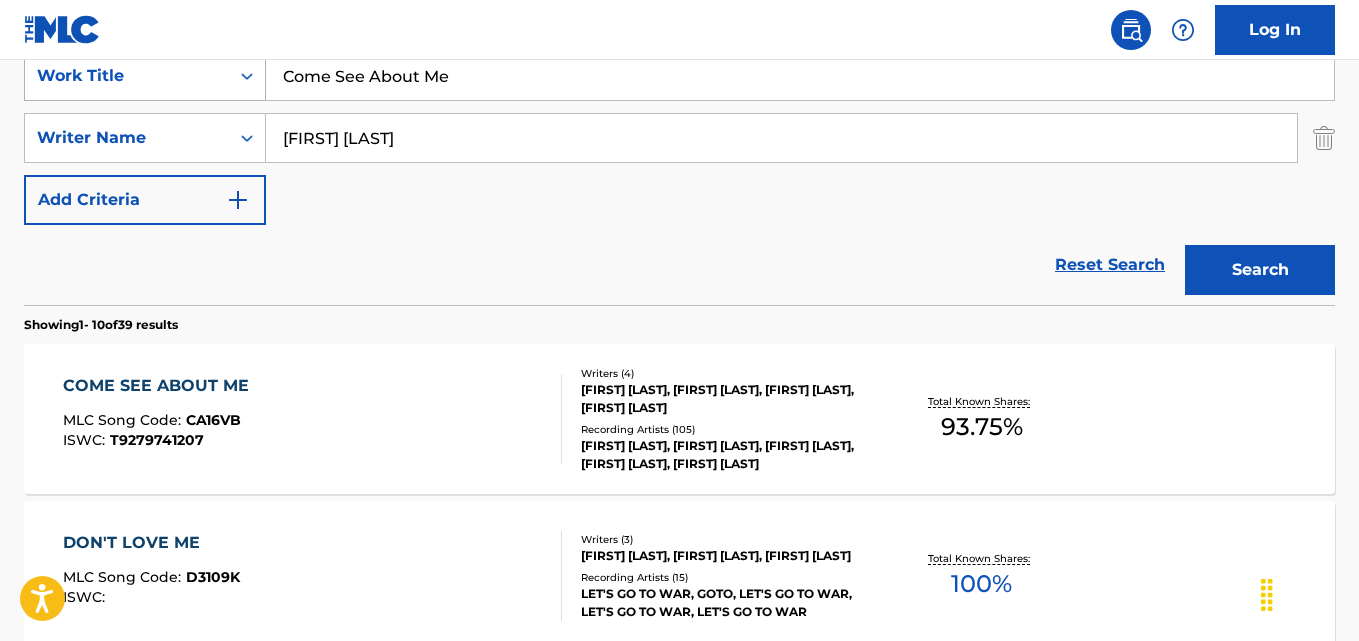 drag, startPoint x: 477, startPoint y: 83, endPoint x: 219, endPoint y: 81, distance: 258.00775 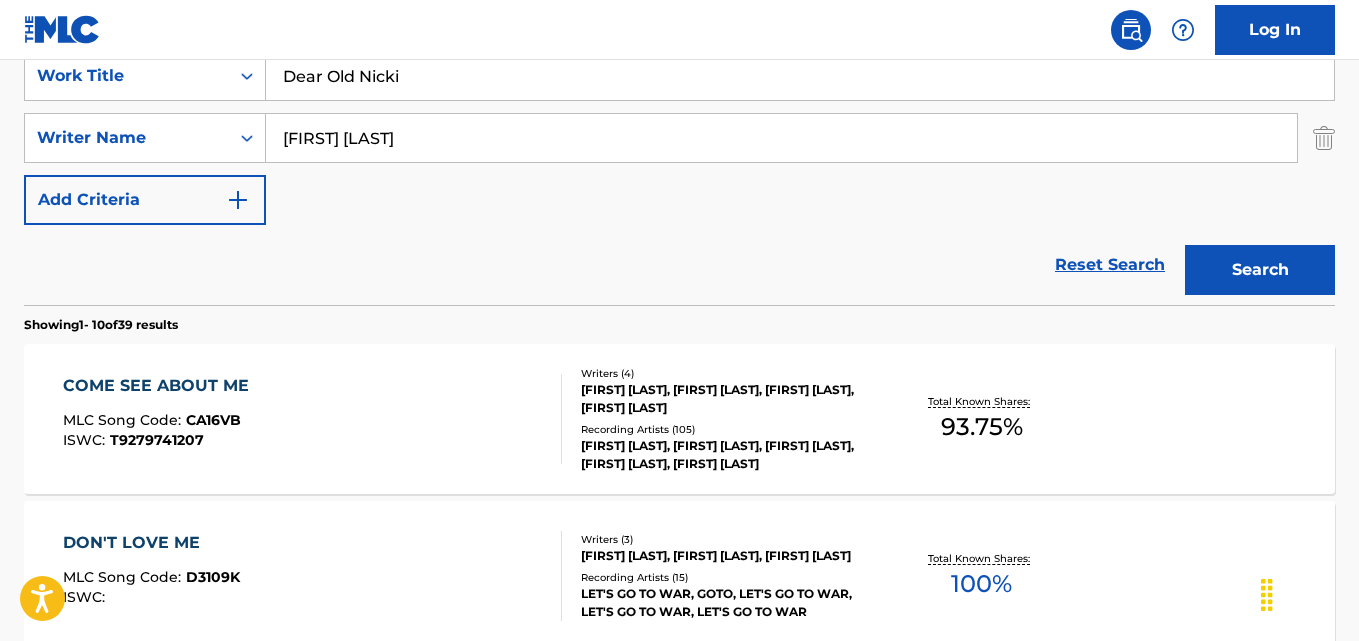 type on "Dear Old Nicki" 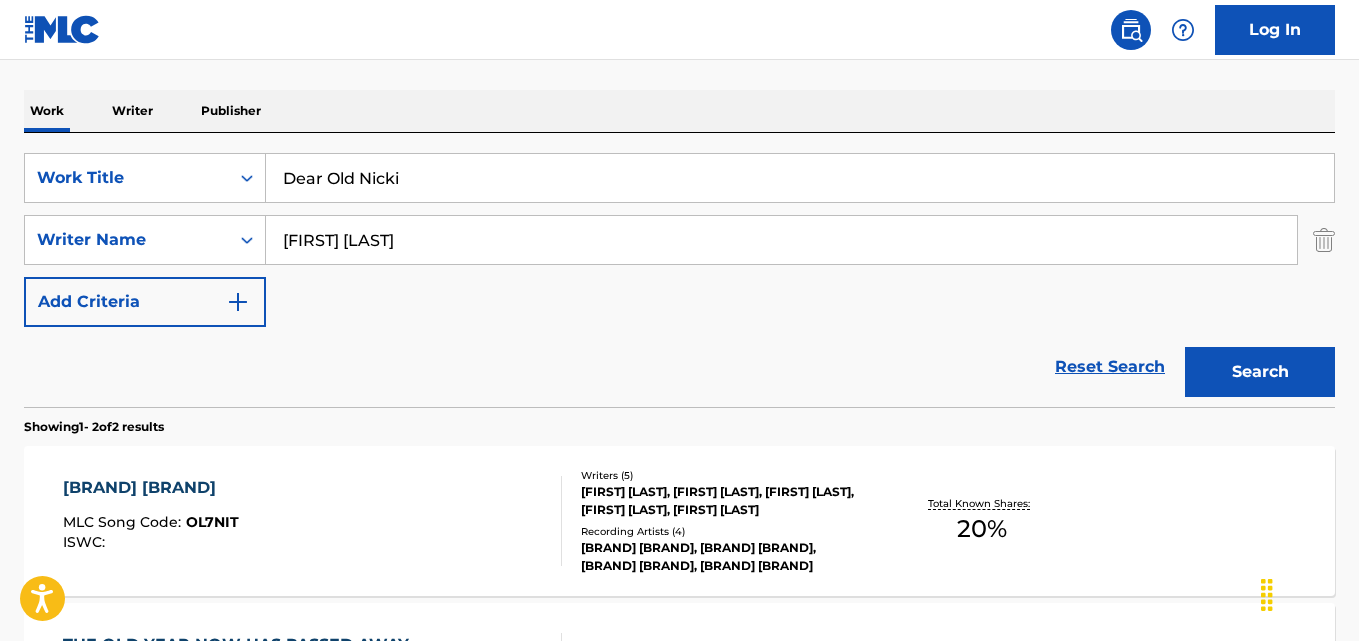 scroll, scrollTop: 394, scrollLeft: 0, axis: vertical 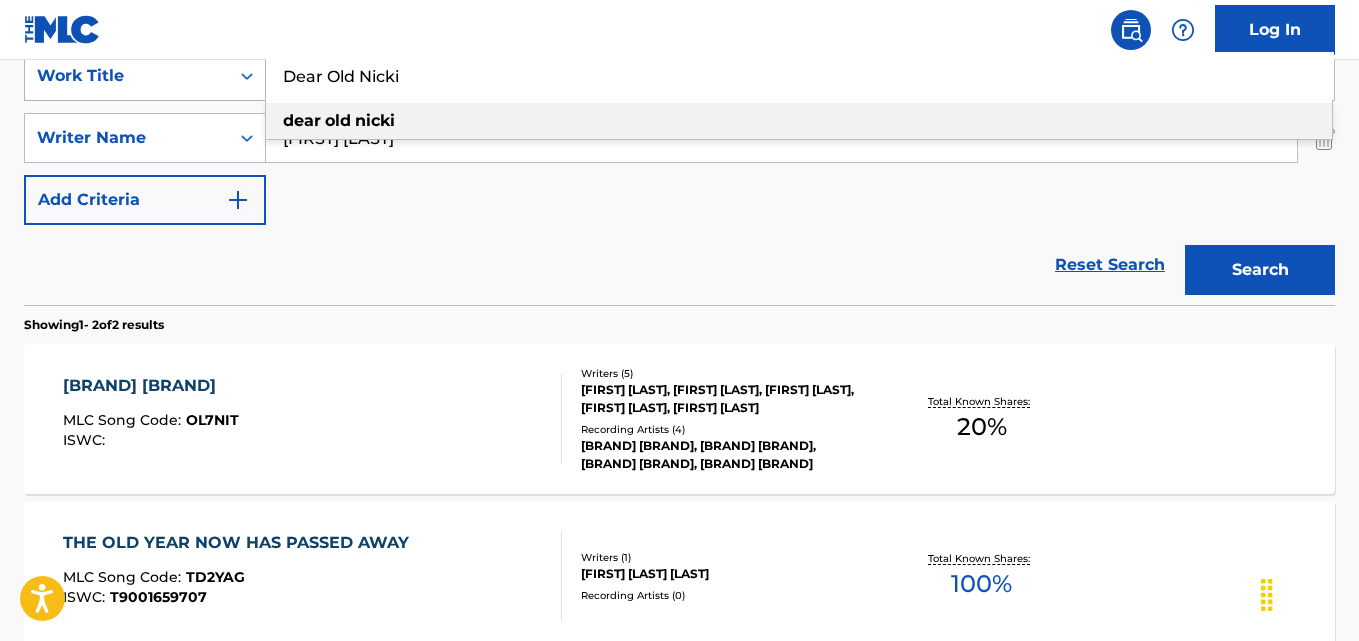 drag, startPoint x: 503, startPoint y: 88, endPoint x: 166, endPoint y: 88, distance: 337 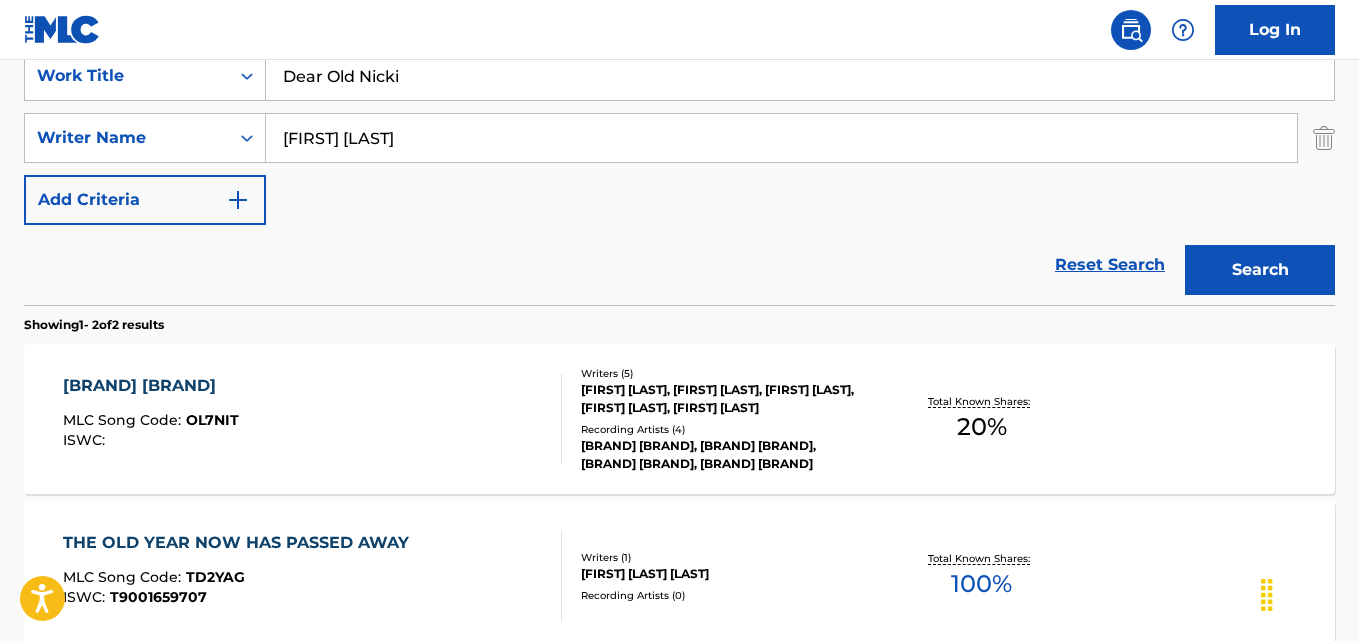 click on "SearchWithCriteriac9bcc016-bbdd-422e-a4e3-2ab8248fb52f Work Title [FIRST] [LAST] SearchWithCriteria52c7575e-45fc-4bc9-b7e8-1b4dfa64dbed Writer Name [FIRST] [LAST] Add Criteria" at bounding box center [679, 138] 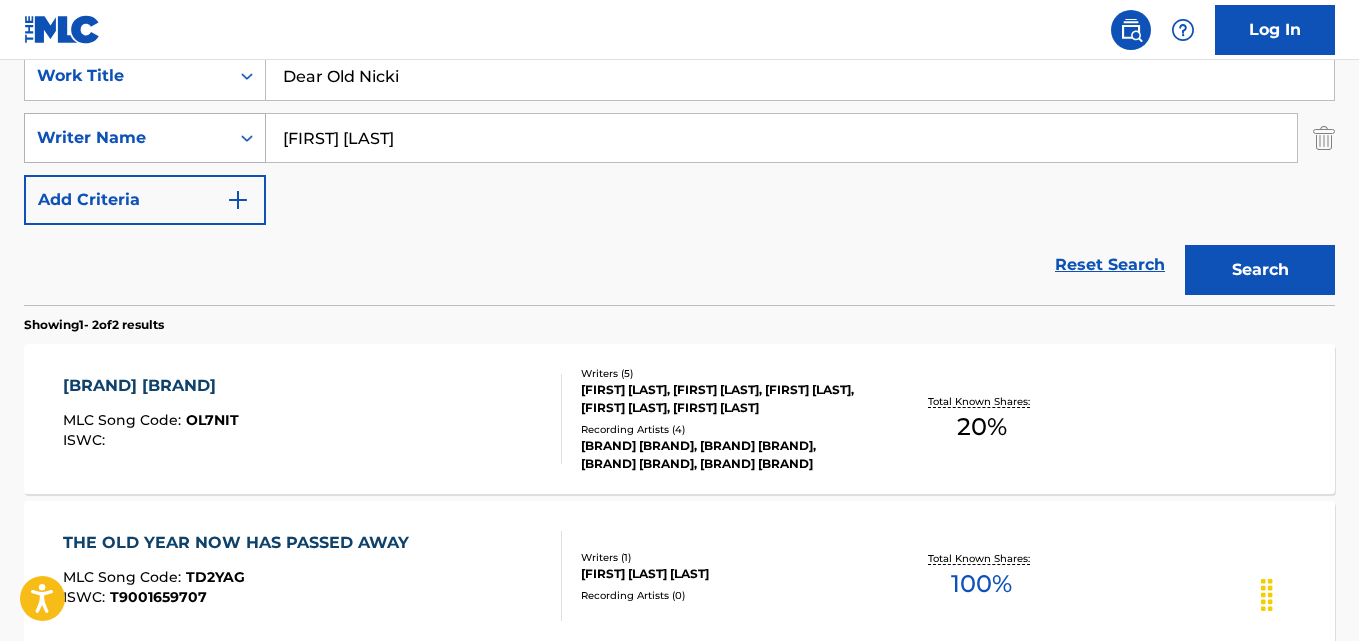 drag, startPoint x: 413, startPoint y: 137, endPoint x: 258, endPoint y: 138, distance: 155.00322 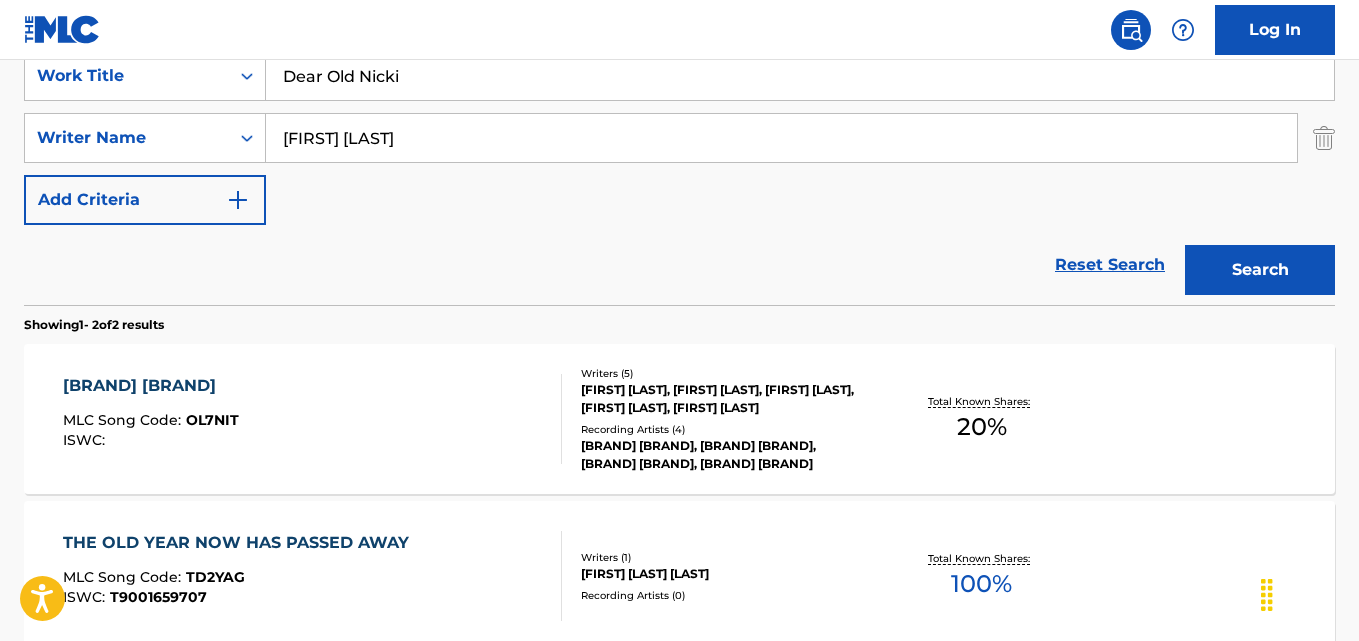 paste on "[FIRST] [LAST]" 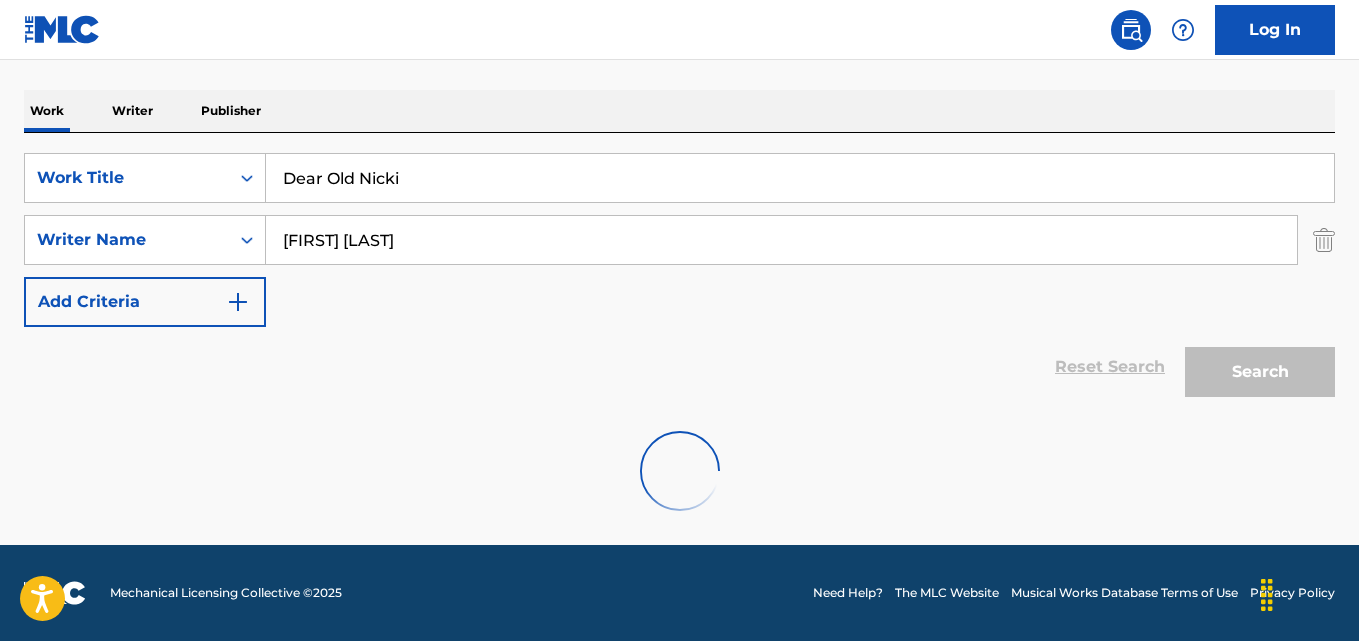 scroll, scrollTop: 394, scrollLeft: 0, axis: vertical 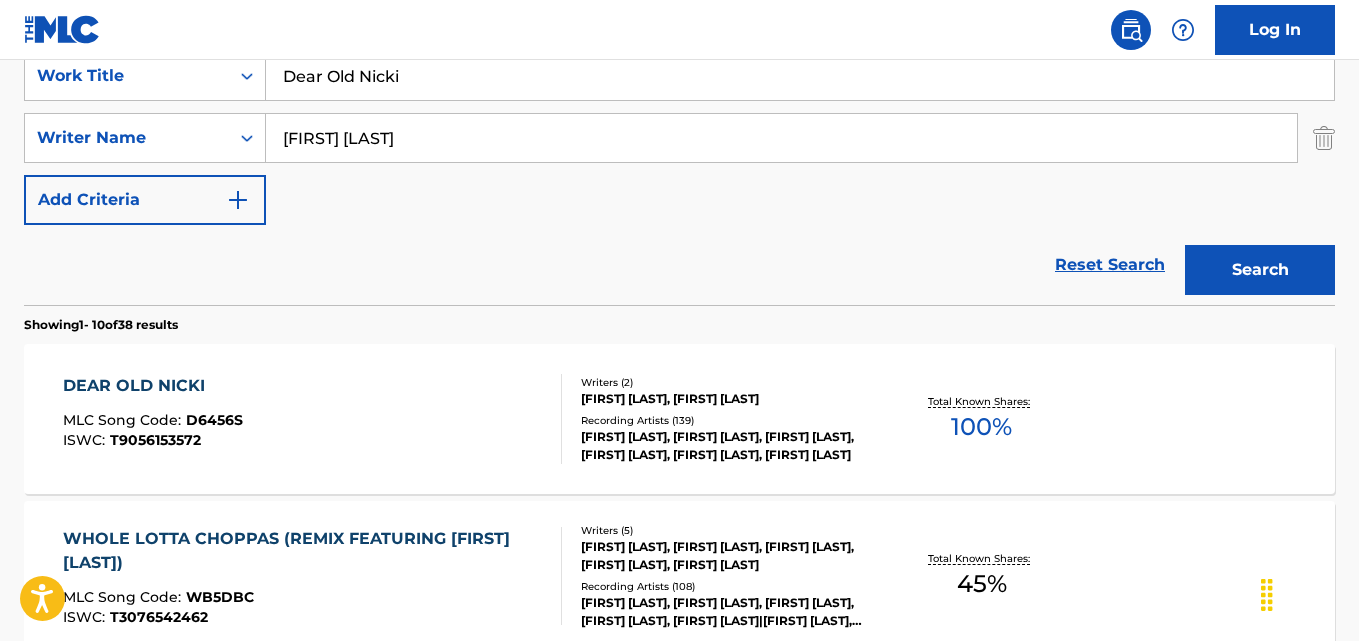 click on "[FIRST] [LAST]" at bounding box center (781, 138) 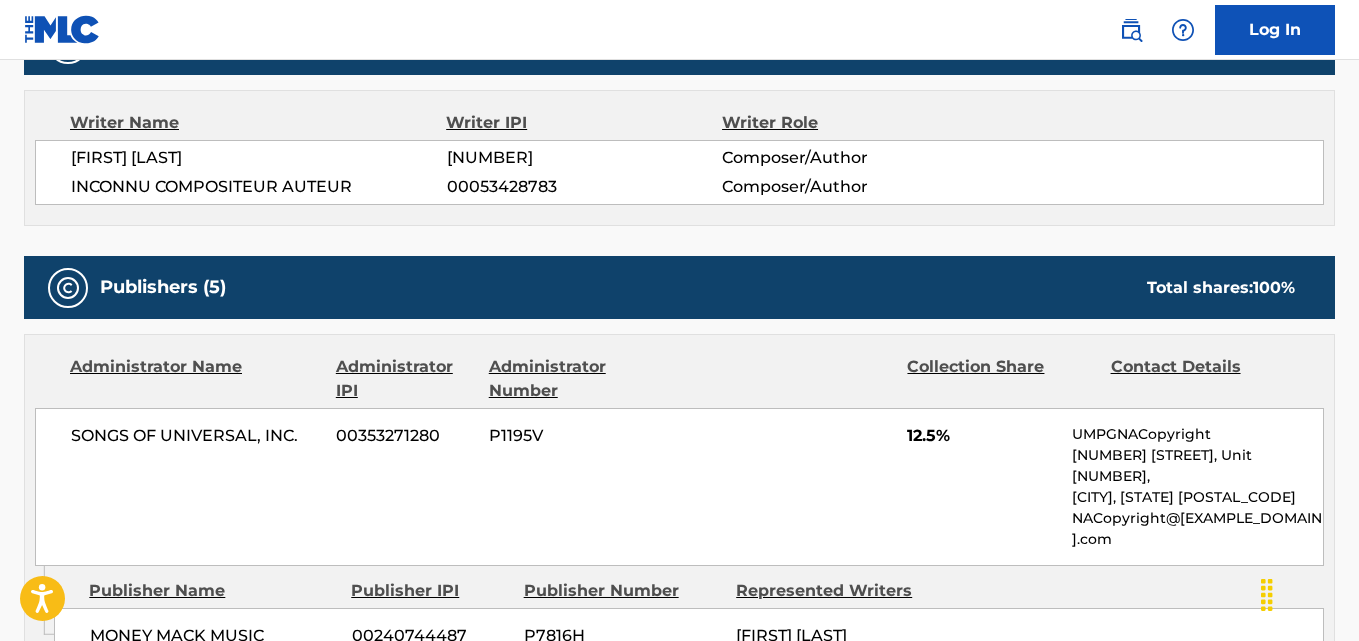 scroll, scrollTop: 833, scrollLeft: 0, axis: vertical 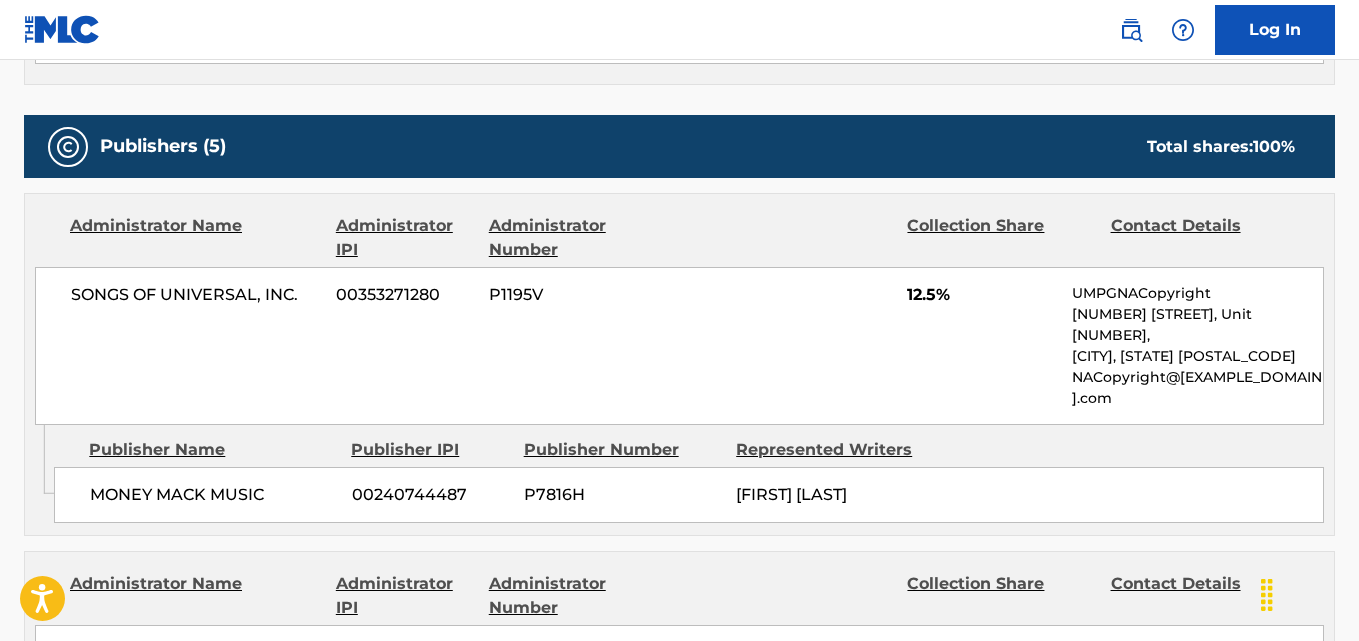 click on "MONEY MACK MUSIC" at bounding box center [213, 495] 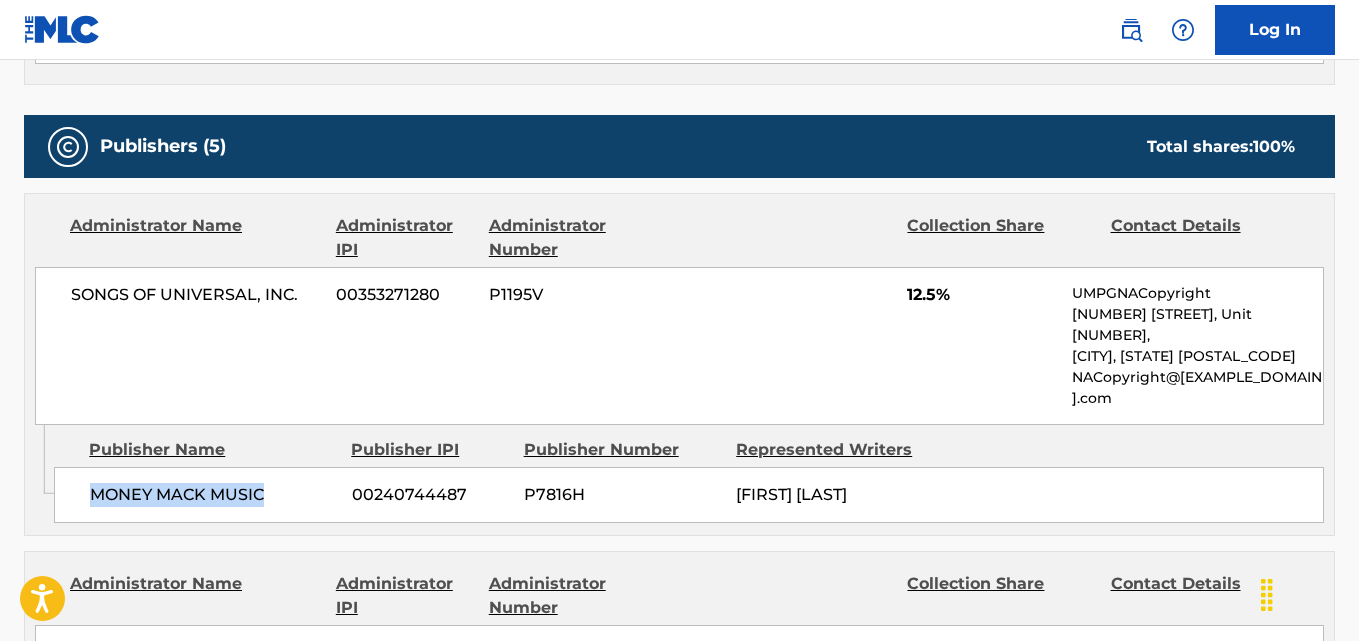 drag, startPoint x: 93, startPoint y: 452, endPoint x: 279, endPoint y: 454, distance: 186.01076 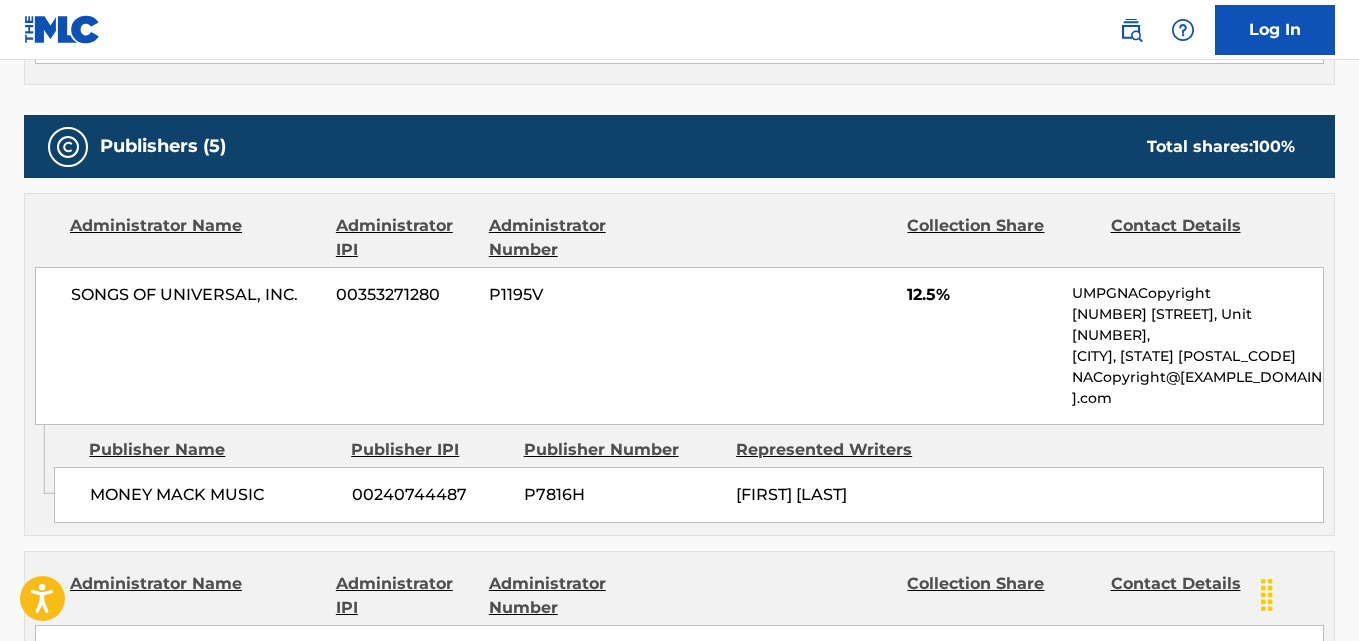 click on "12.5%" at bounding box center [982, 295] 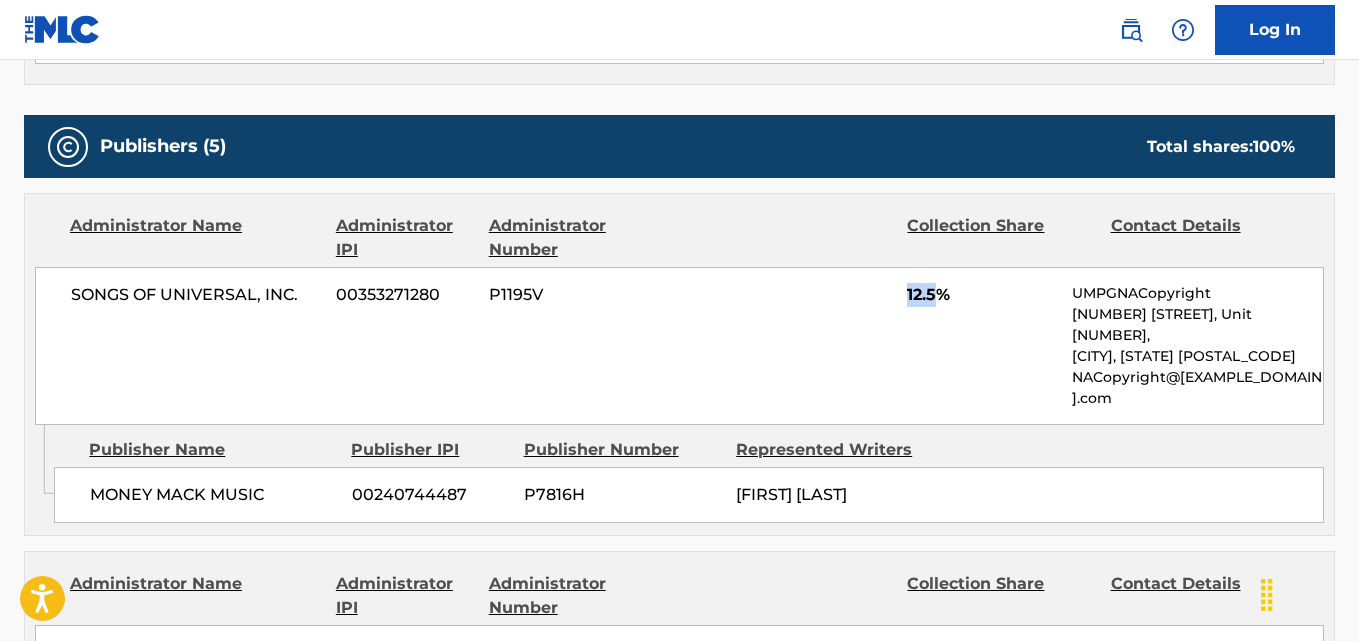 click on "12.5%" at bounding box center [982, 295] 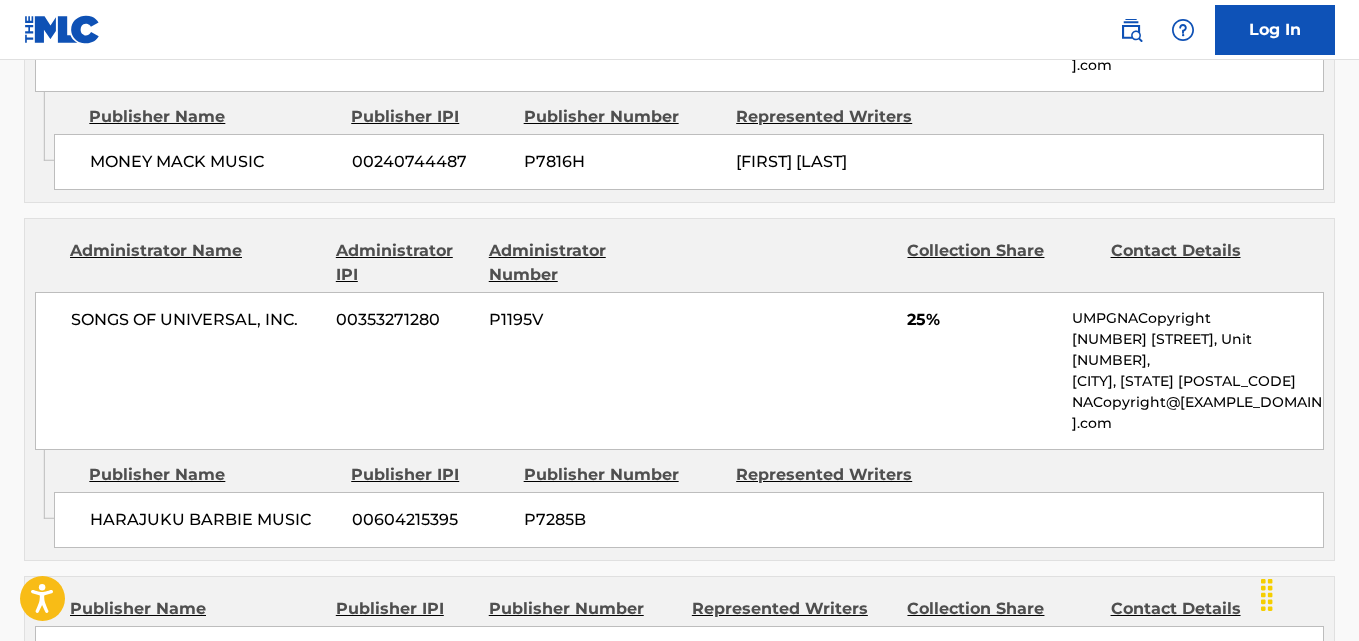 scroll, scrollTop: 1167, scrollLeft: 0, axis: vertical 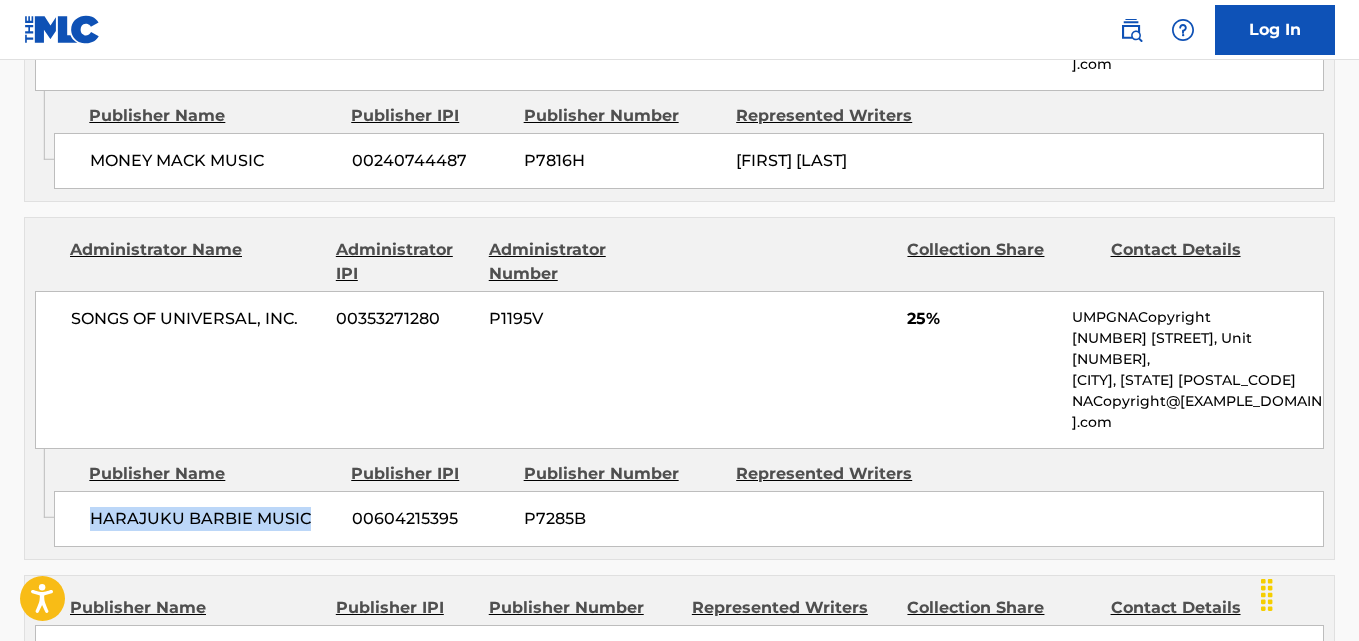 drag, startPoint x: 81, startPoint y: 430, endPoint x: 334, endPoint y: 432, distance: 253.0079 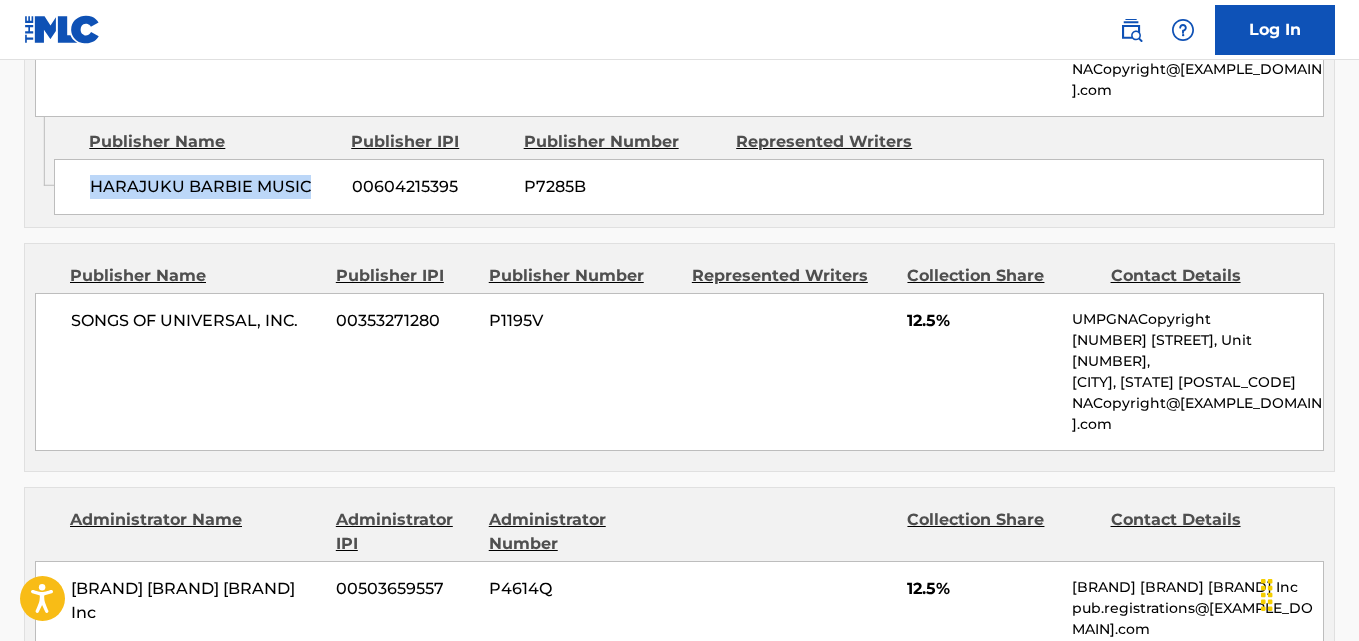 scroll, scrollTop: 1500, scrollLeft: 0, axis: vertical 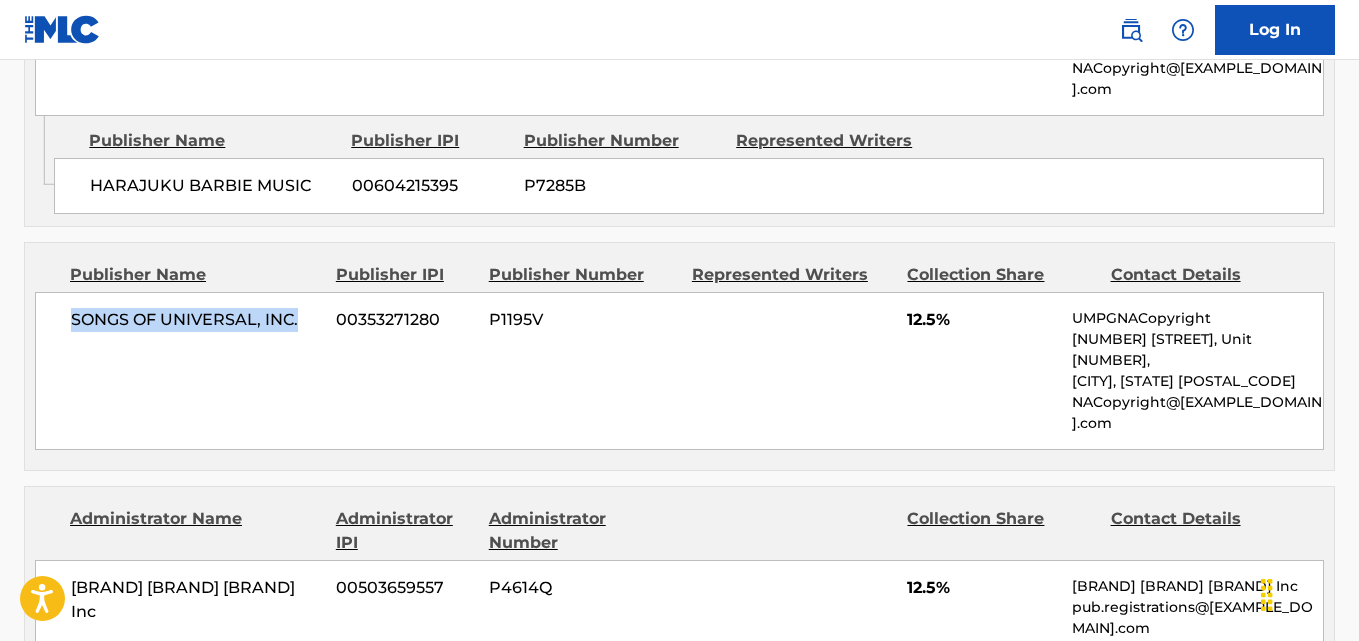 drag, startPoint x: 72, startPoint y: 247, endPoint x: 314, endPoint y: 245, distance: 242.00827 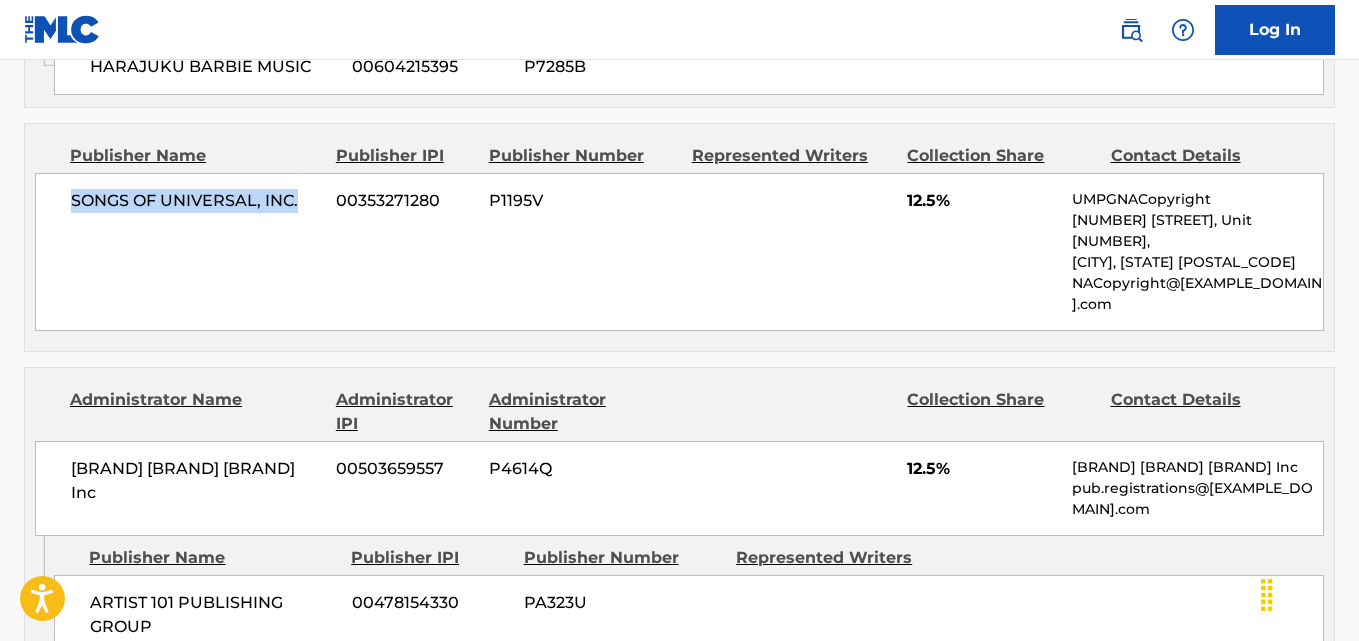 scroll, scrollTop: 1667, scrollLeft: 0, axis: vertical 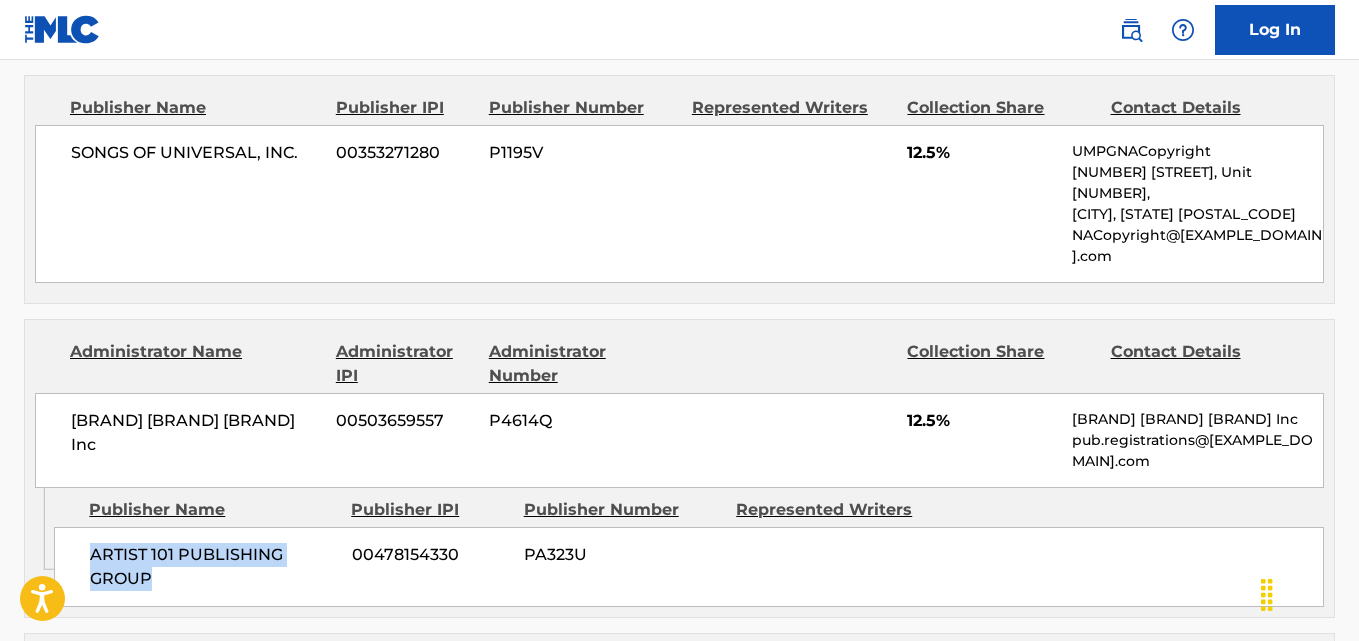 drag, startPoint x: 93, startPoint y: 429, endPoint x: 236, endPoint y: 446, distance: 144.00694 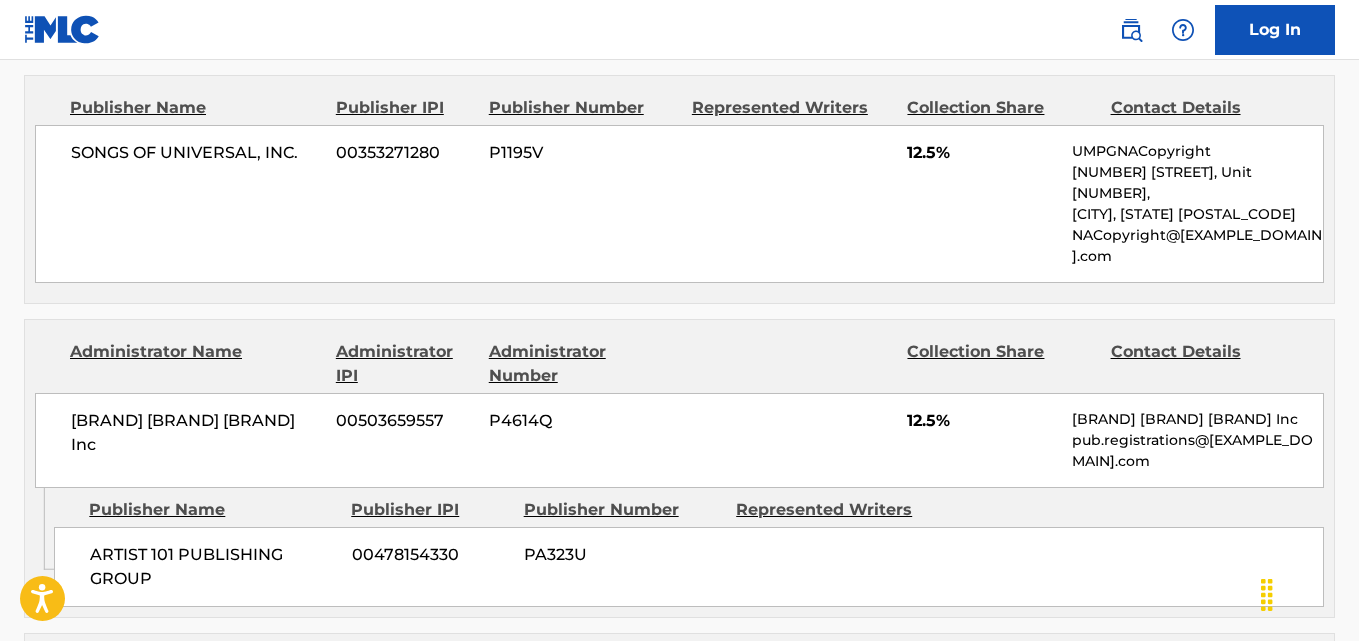 click on "12.5%" at bounding box center (982, 421) 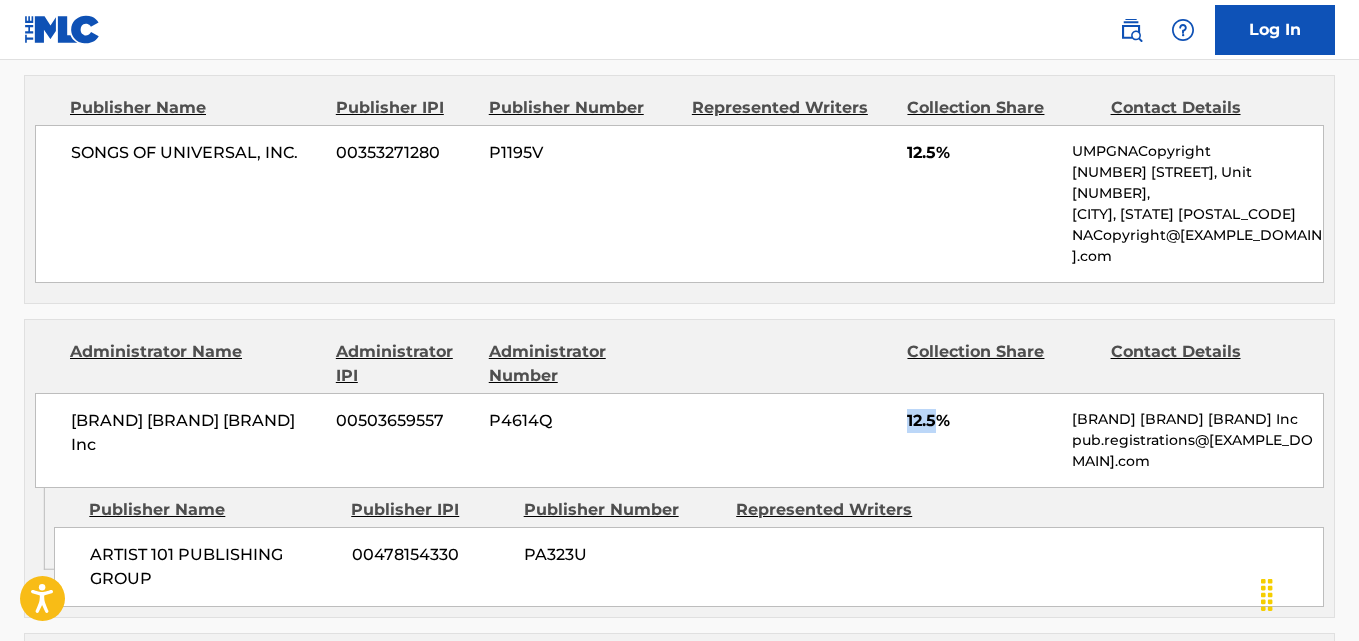 click on "12.5%" at bounding box center [982, 421] 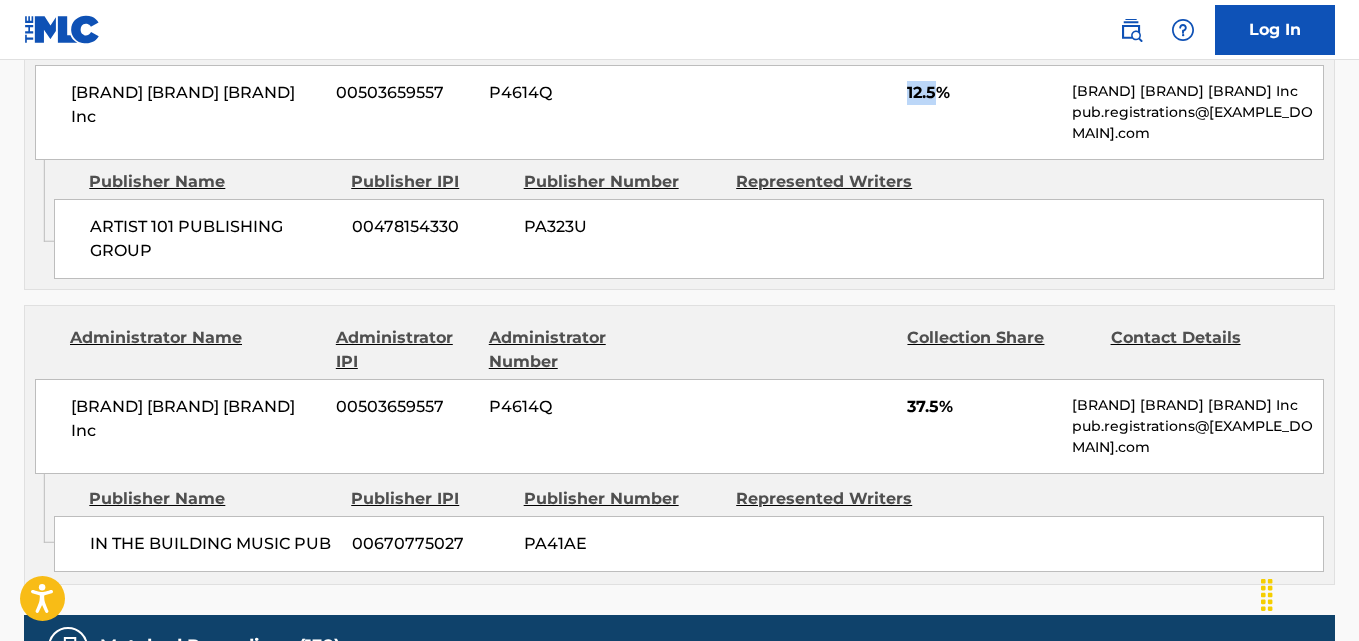 scroll, scrollTop: 2000, scrollLeft: 0, axis: vertical 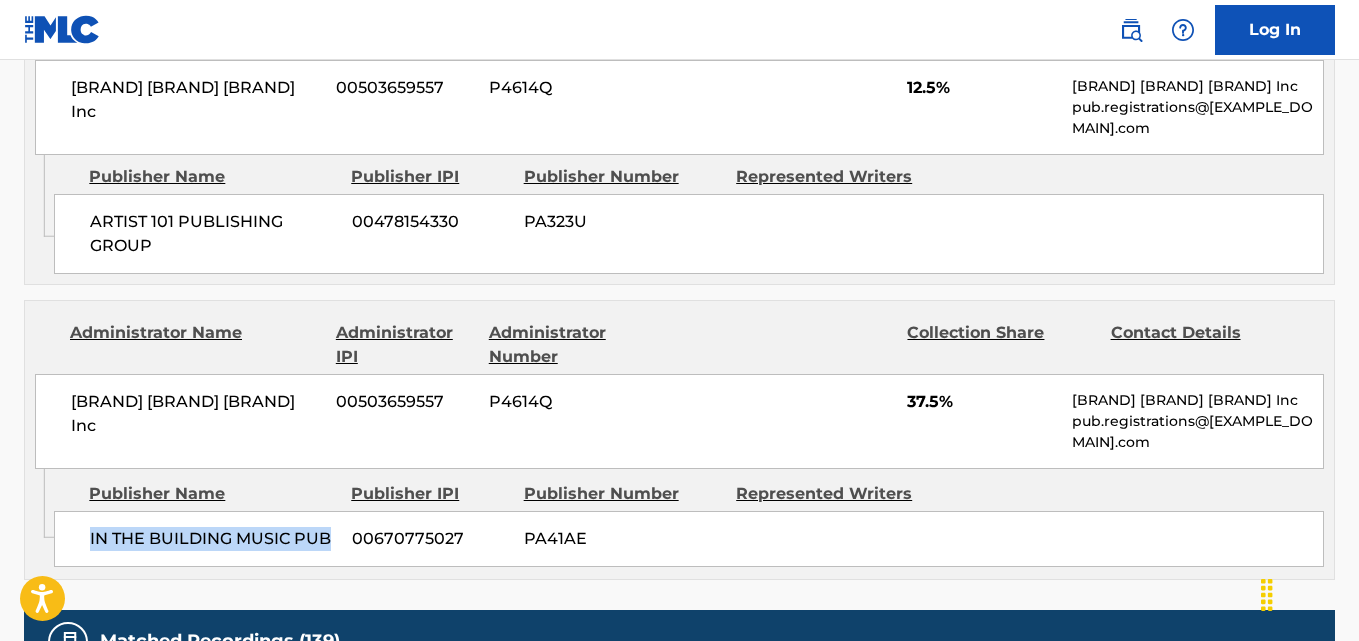 drag, startPoint x: 81, startPoint y: 418, endPoint x: 329, endPoint y: 413, distance: 248.0504 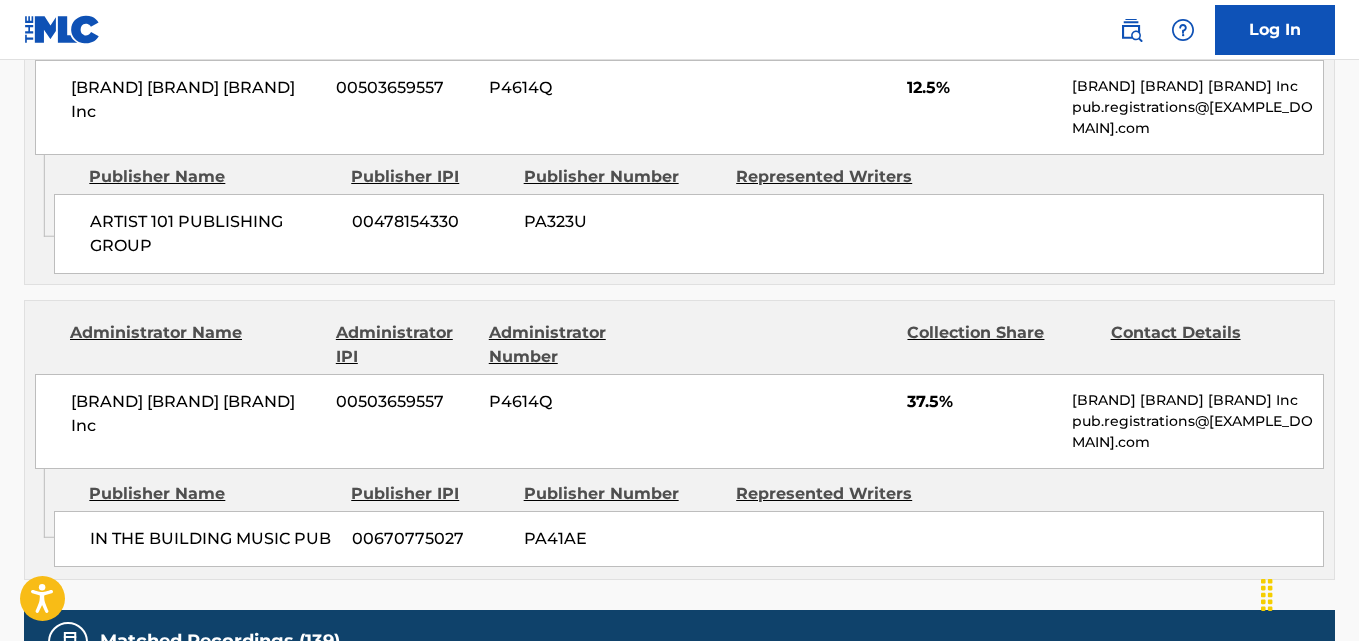click on "37.5%" at bounding box center [982, 402] 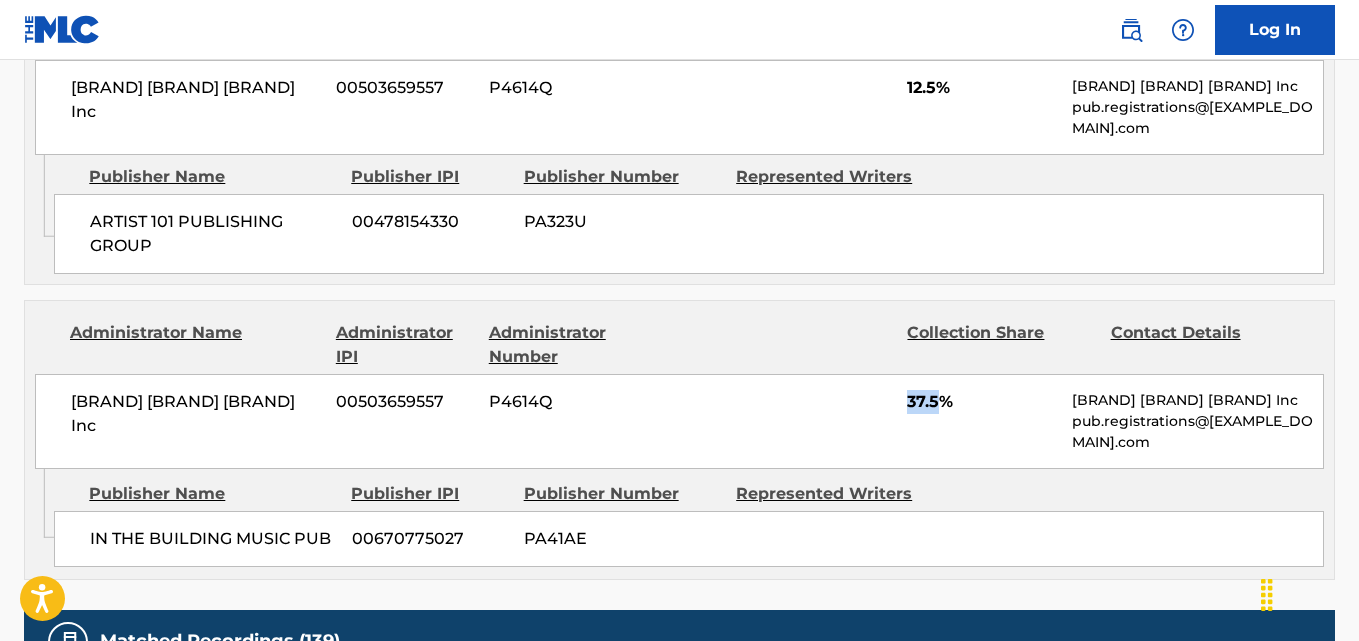 click on "37.5%" at bounding box center [982, 402] 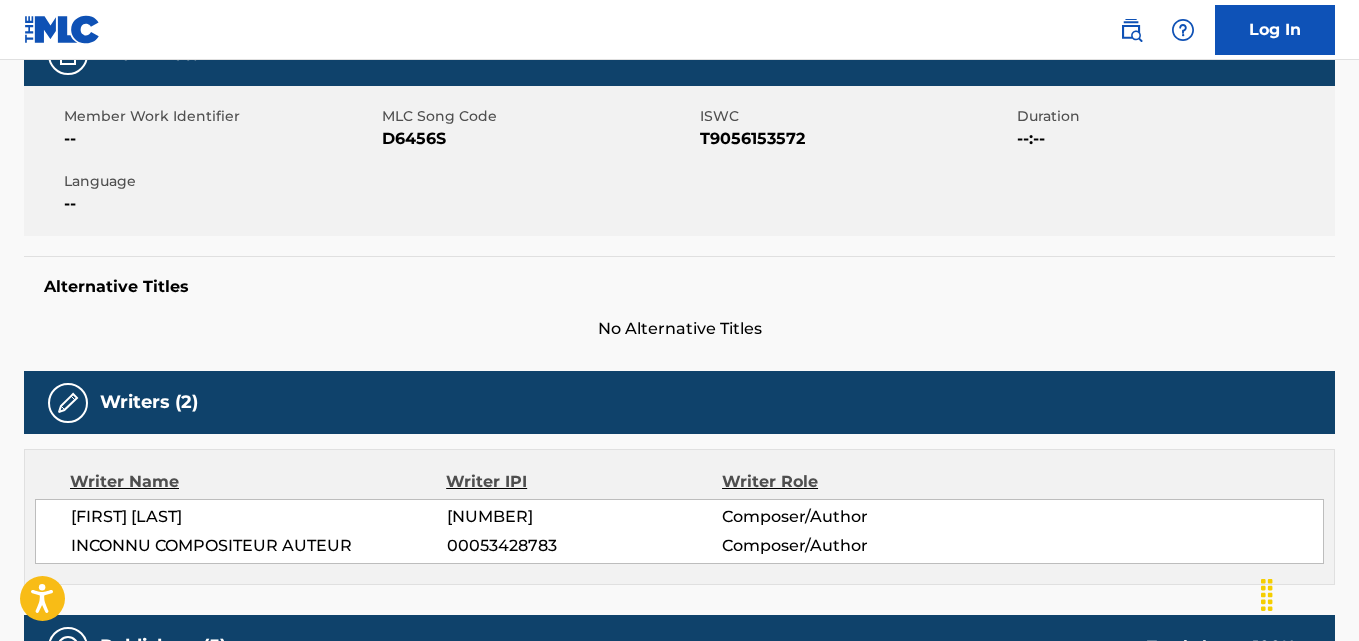 scroll, scrollTop: 0, scrollLeft: 0, axis: both 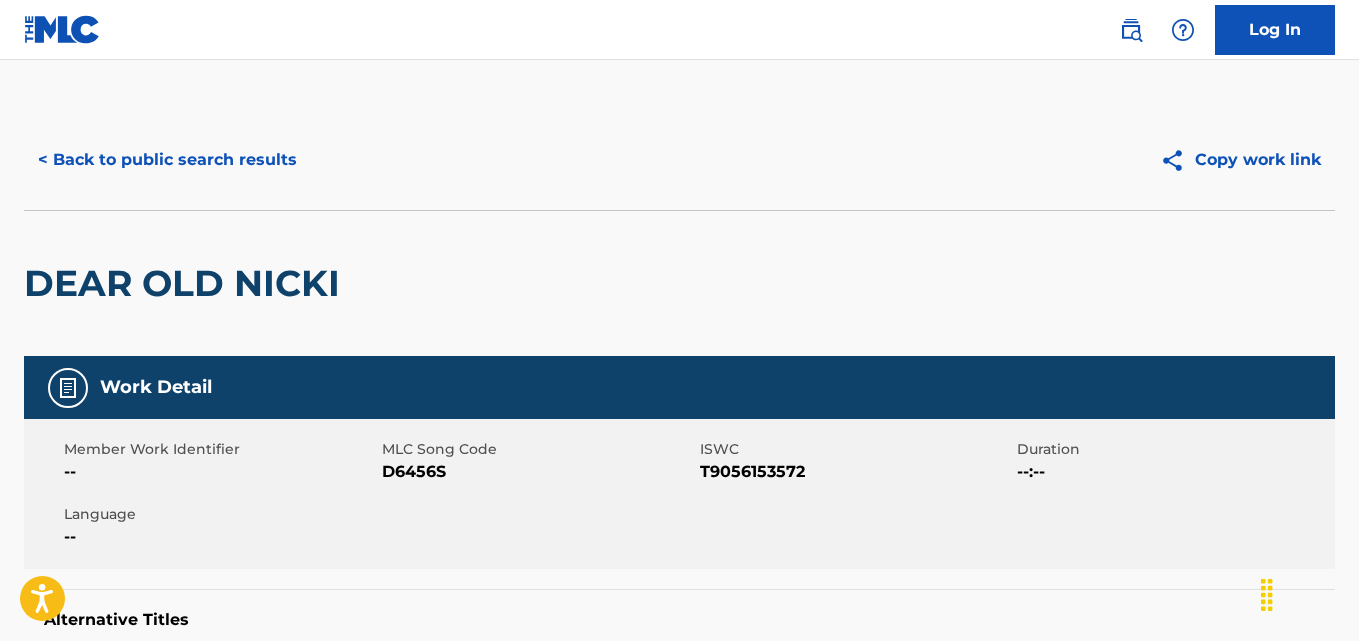 click on "< Back to public search results" at bounding box center [167, 160] 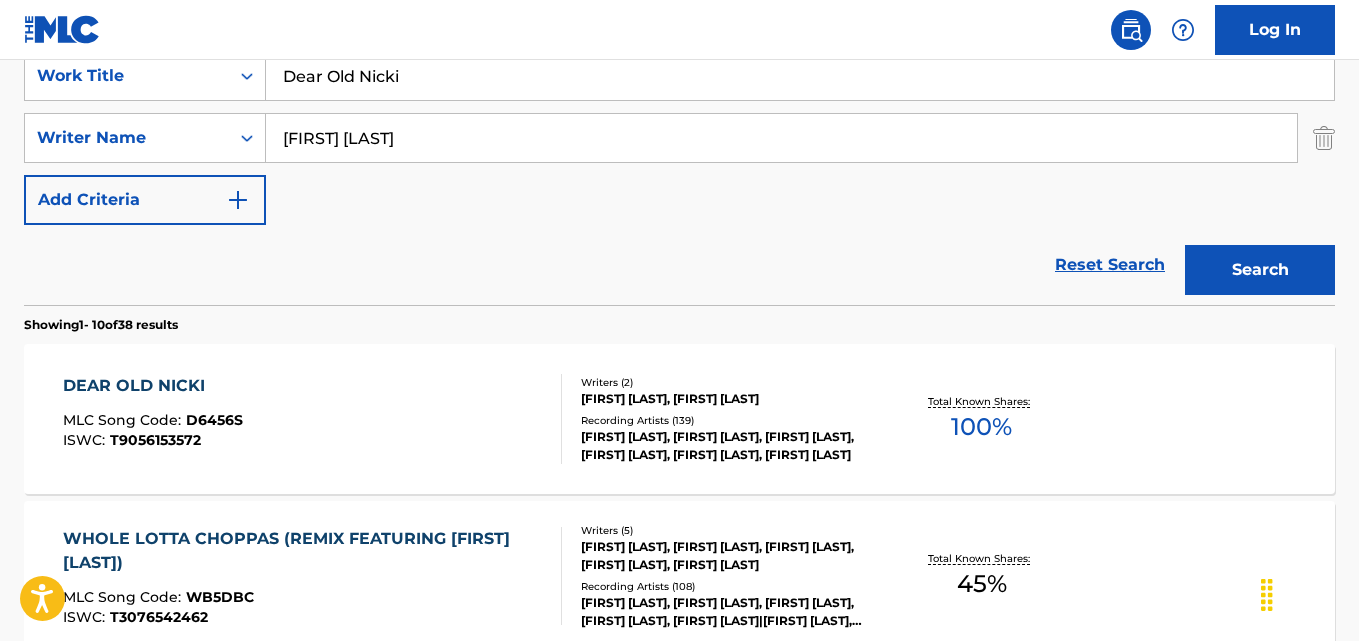 click on "Reset Search" at bounding box center [1110, 265] 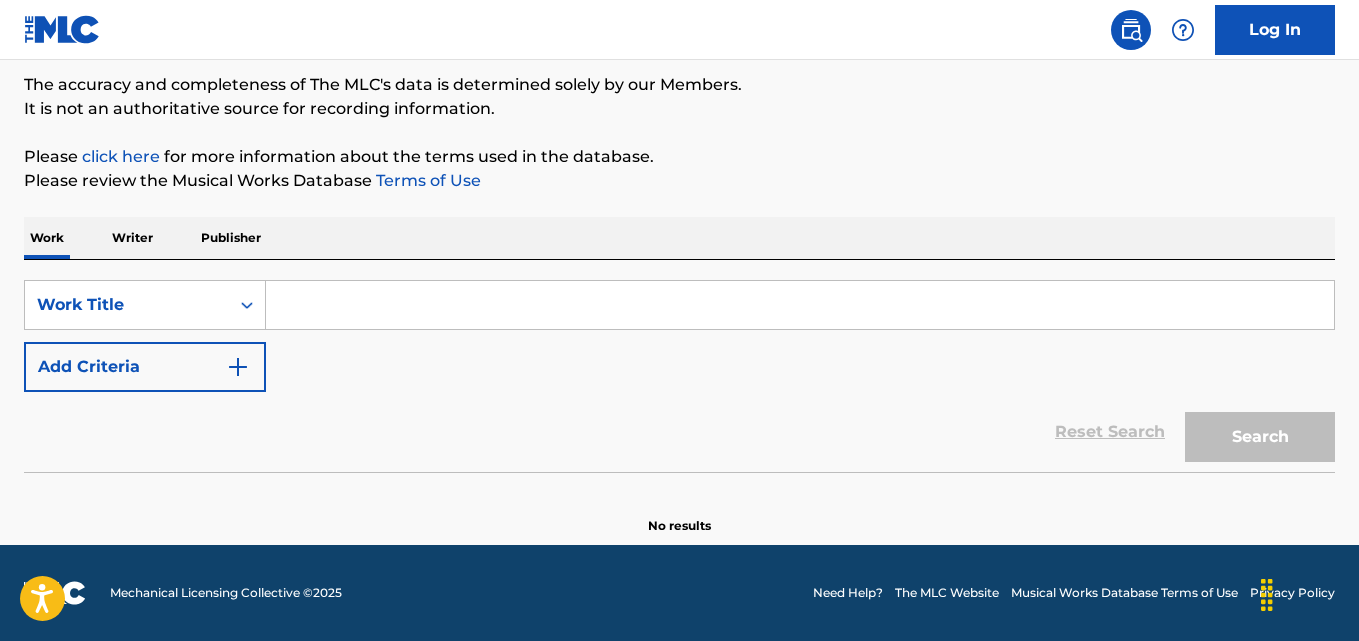 scroll, scrollTop: 165, scrollLeft: 0, axis: vertical 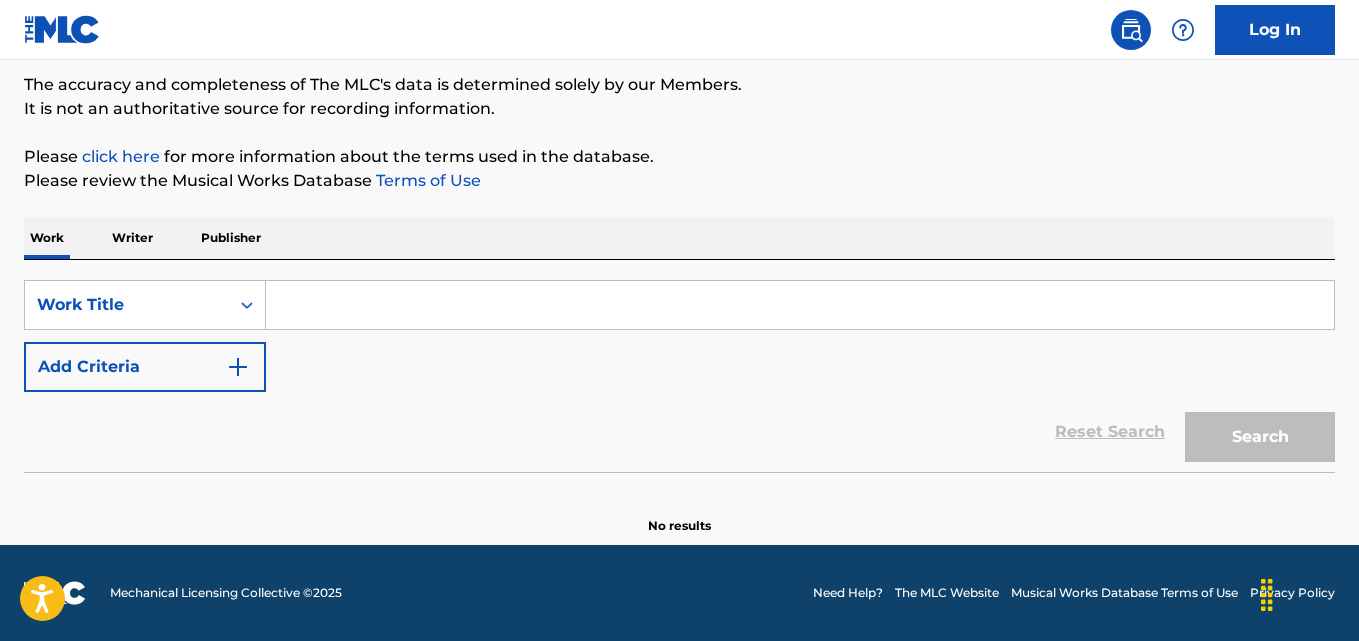 click on "Reset Search Search" at bounding box center (679, 432) 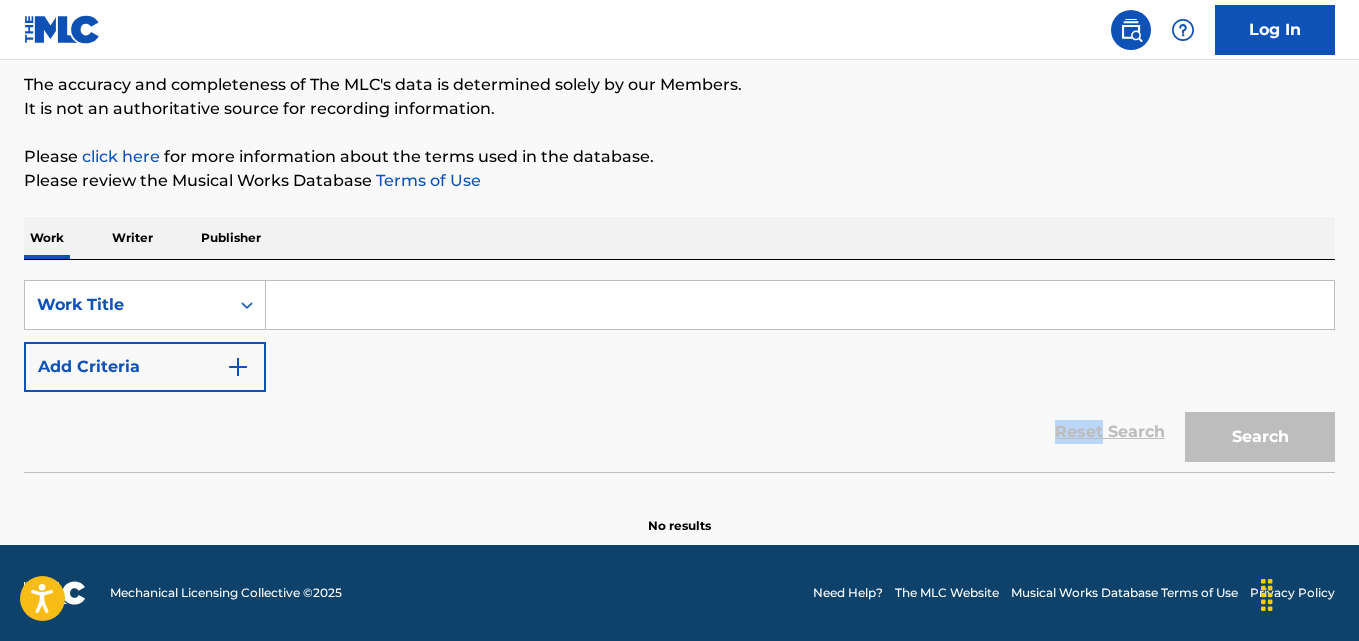 click on "Reset Search Search" at bounding box center [679, 432] 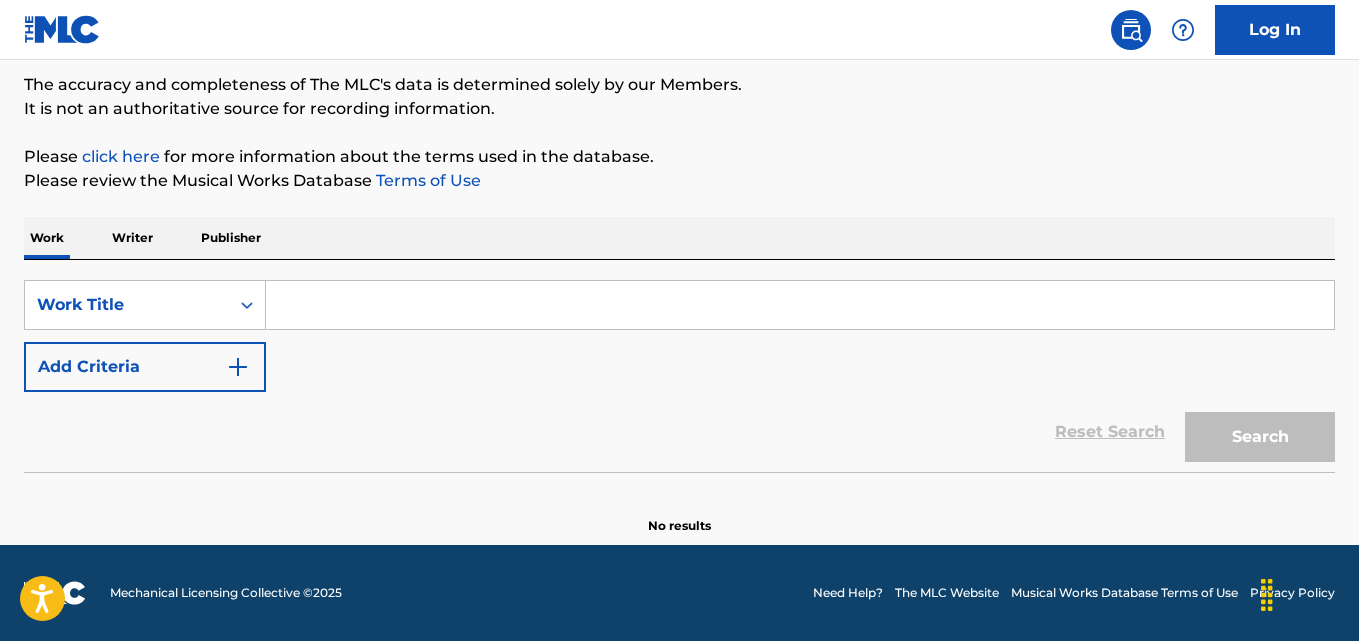 drag, startPoint x: 640, startPoint y: 479, endPoint x: 641, endPoint y: 405, distance: 74.00676 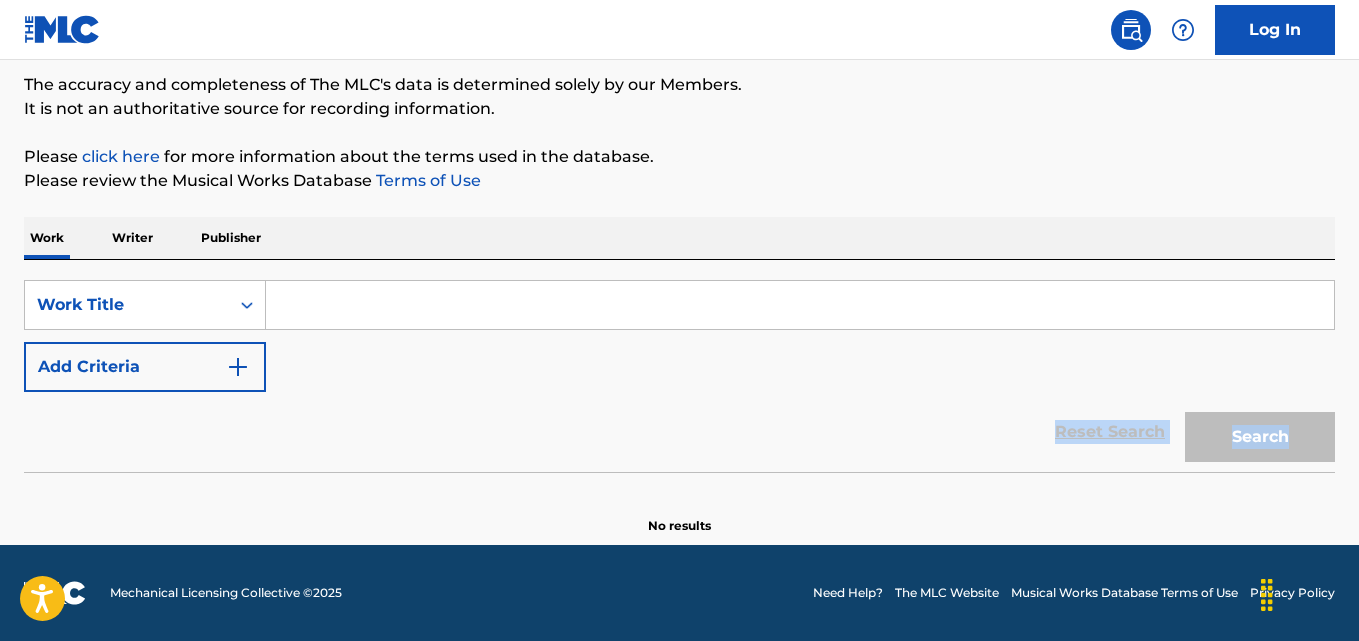 click on "Reset Search Search" at bounding box center [679, 432] 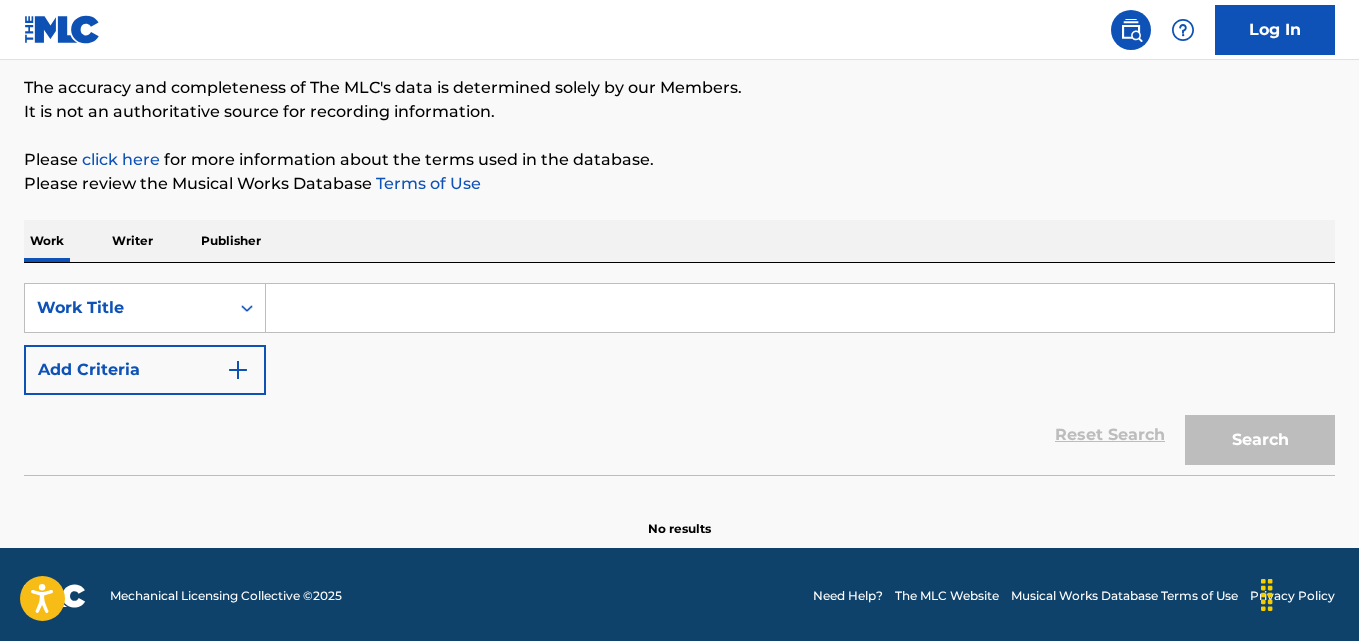 scroll, scrollTop: 165, scrollLeft: 0, axis: vertical 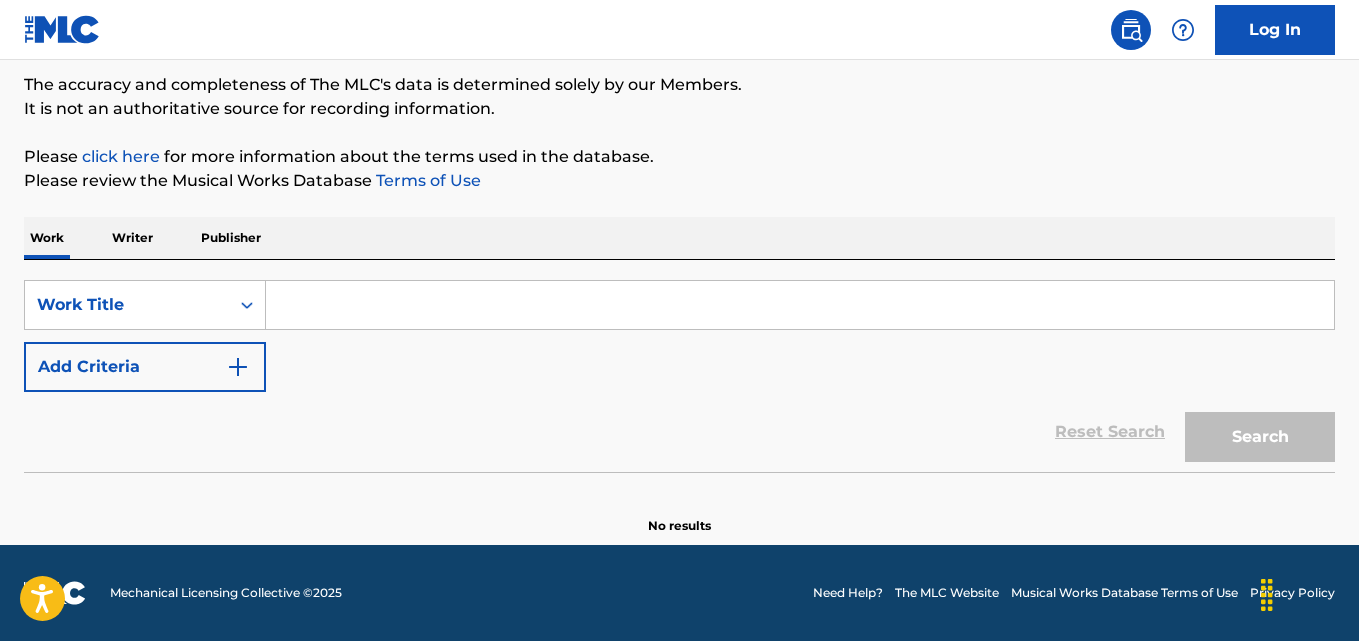 click on "Reset Search Search" at bounding box center [679, 432] 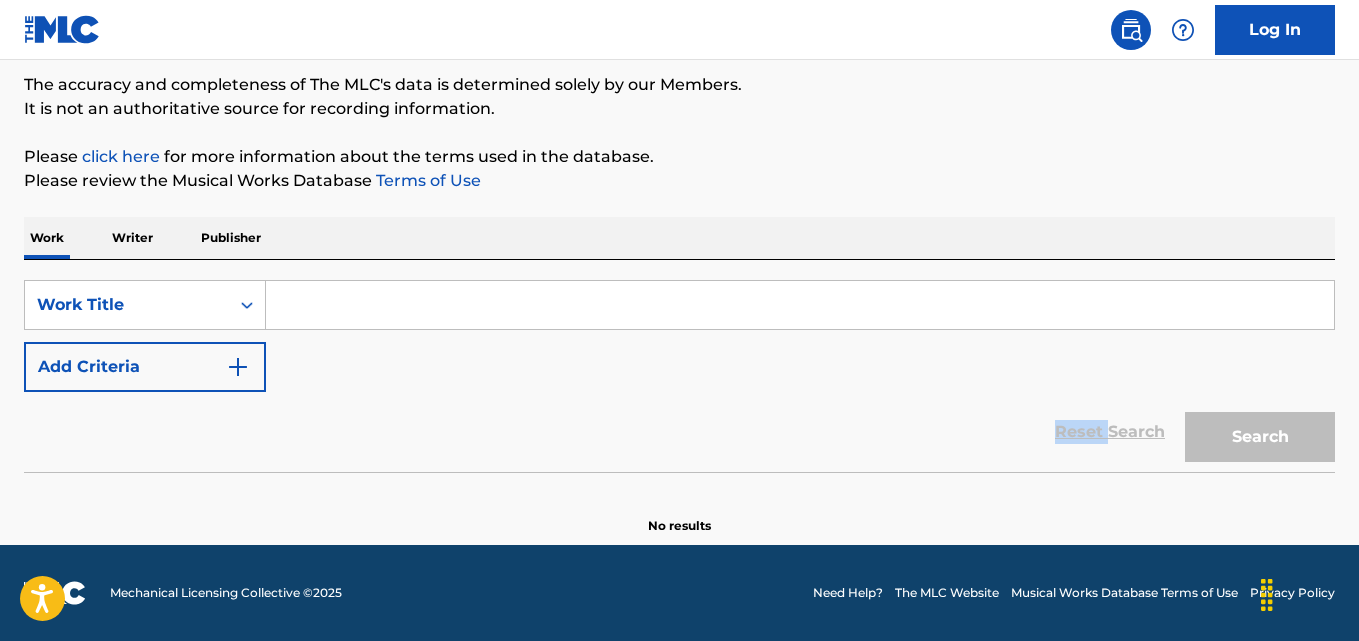click on "Reset Search Search" at bounding box center (679, 432) 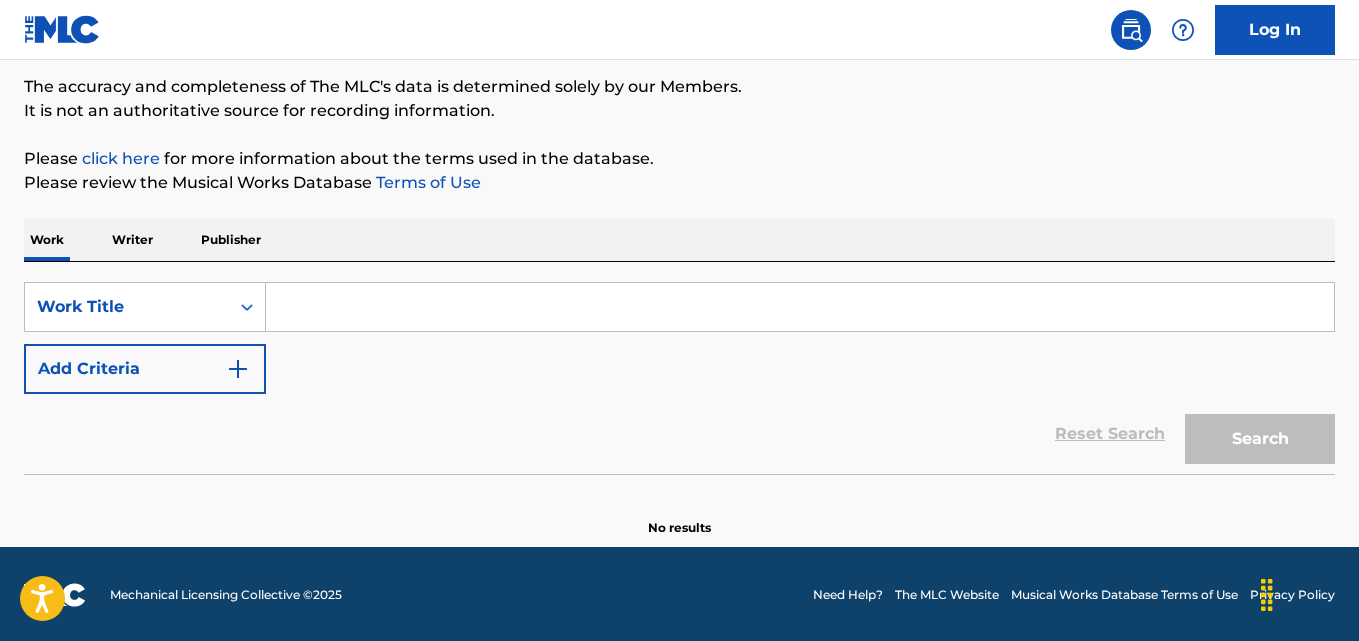 scroll, scrollTop: 165, scrollLeft: 0, axis: vertical 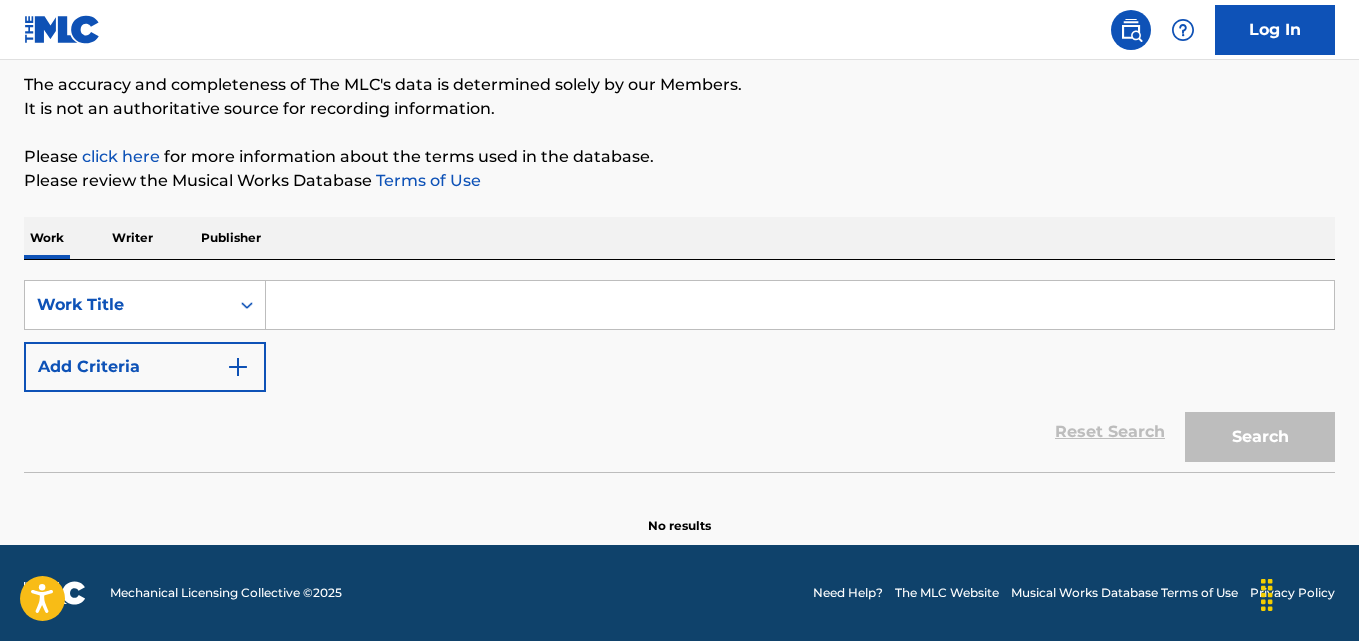 drag, startPoint x: 601, startPoint y: 486, endPoint x: 603, endPoint y: 461, distance: 25.079872 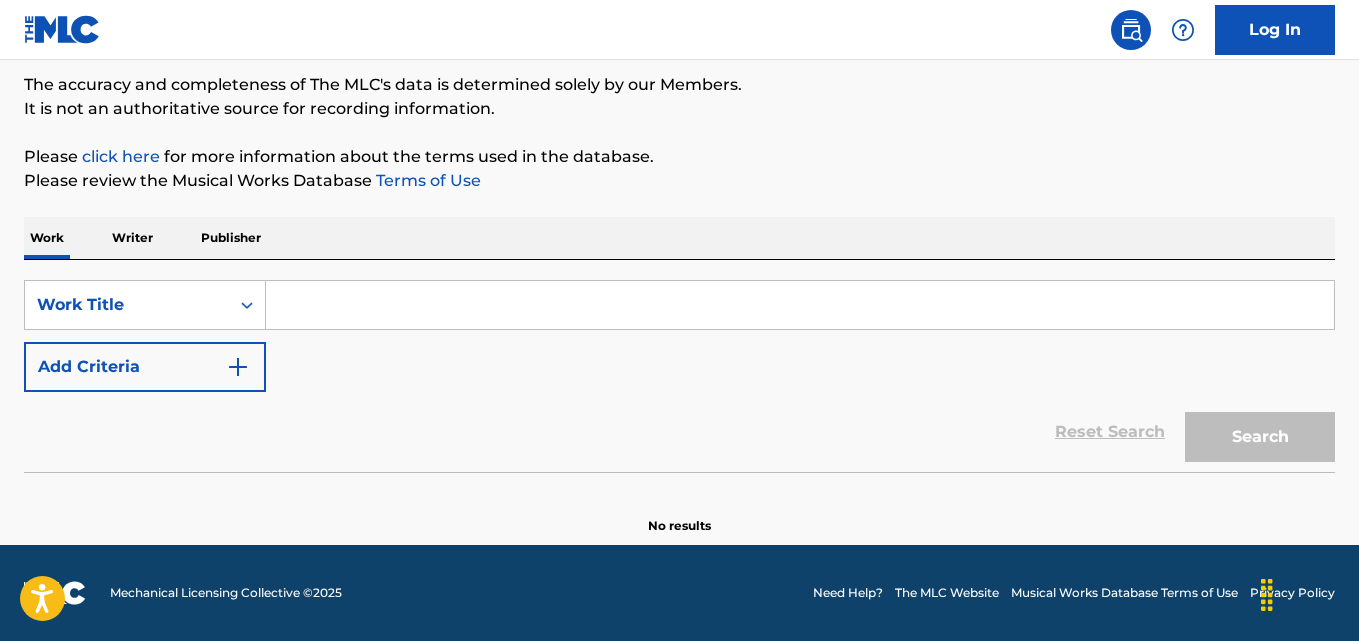 click on "Reset Search Search" at bounding box center [679, 432] 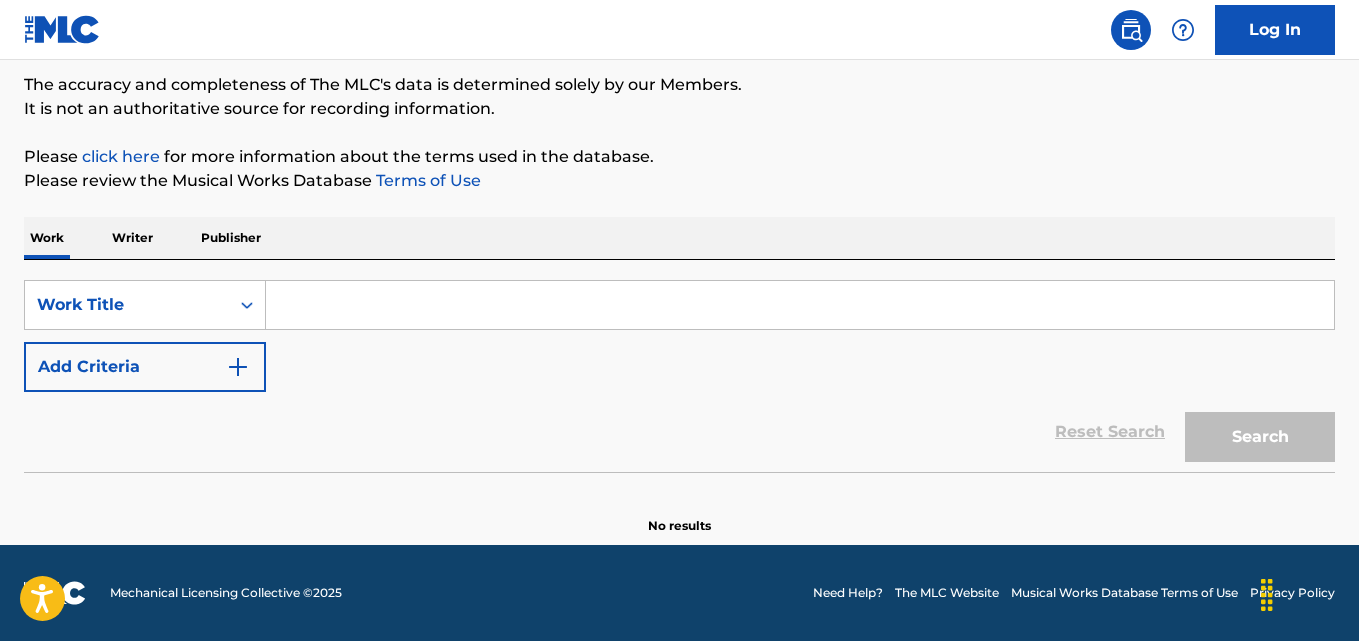 click at bounding box center [800, 305] 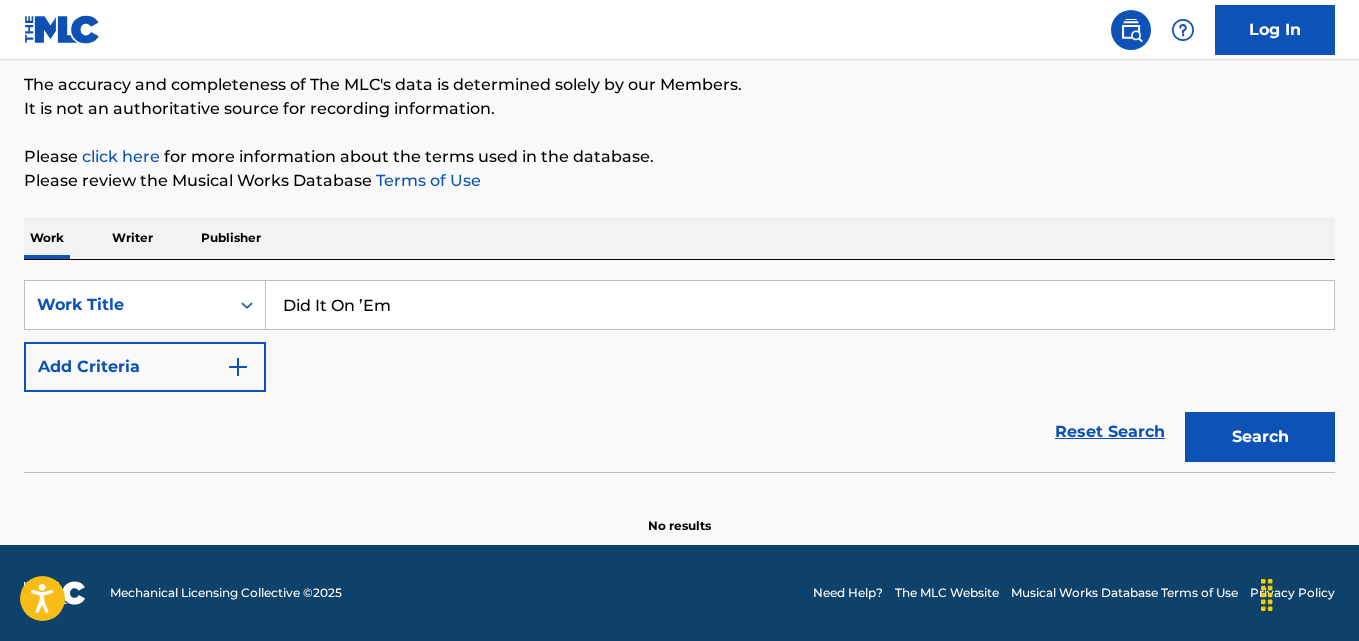 type on "Did It On ’Em" 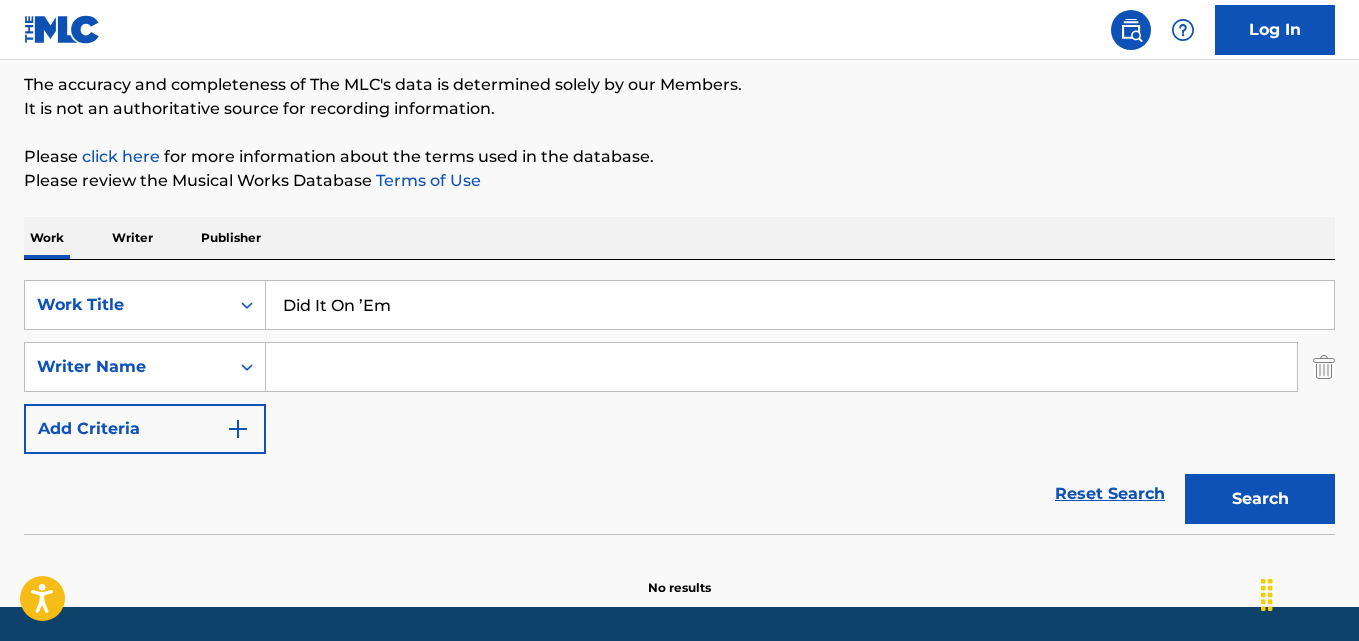 click at bounding box center (781, 367) 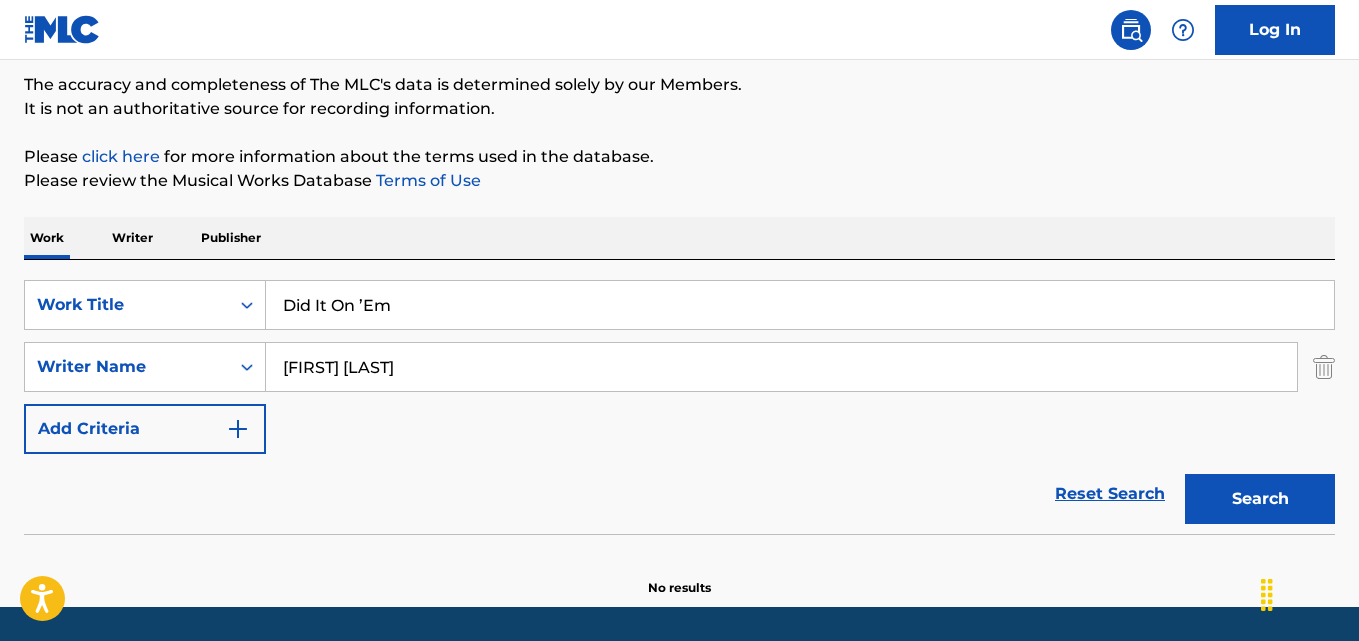type on "[FIRST] [LAST]" 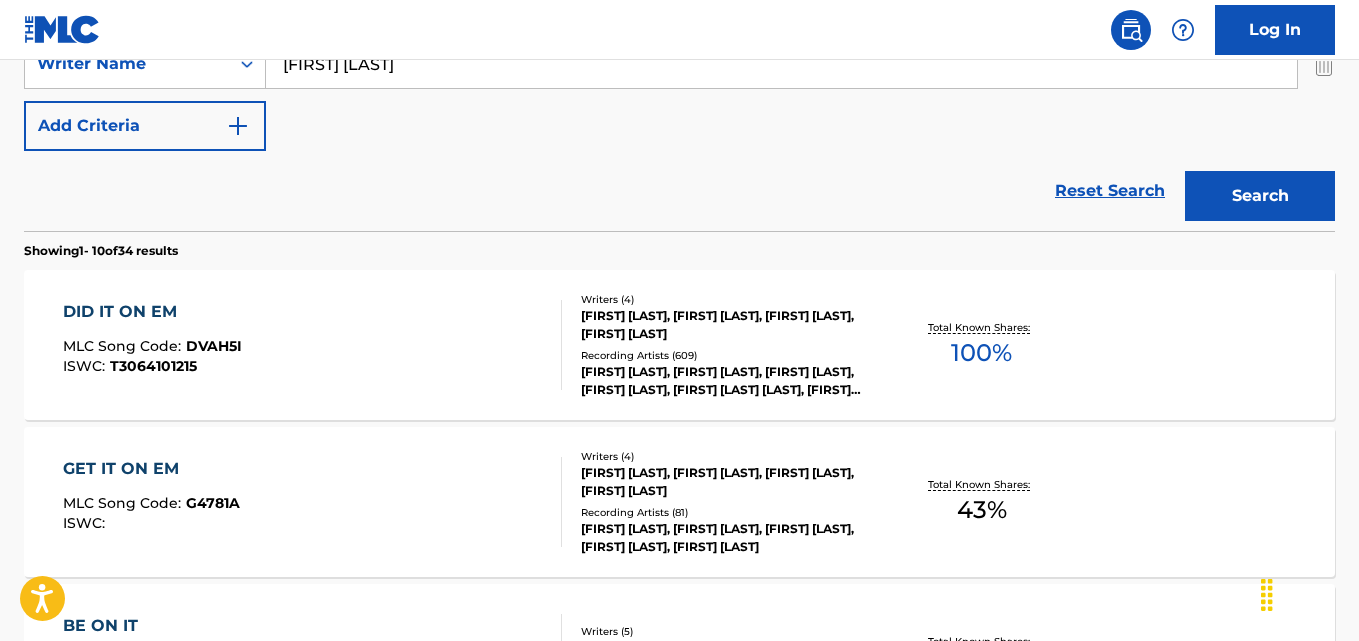 scroll, scrollTop: 498, scrollLeft: 0, axis: vertical 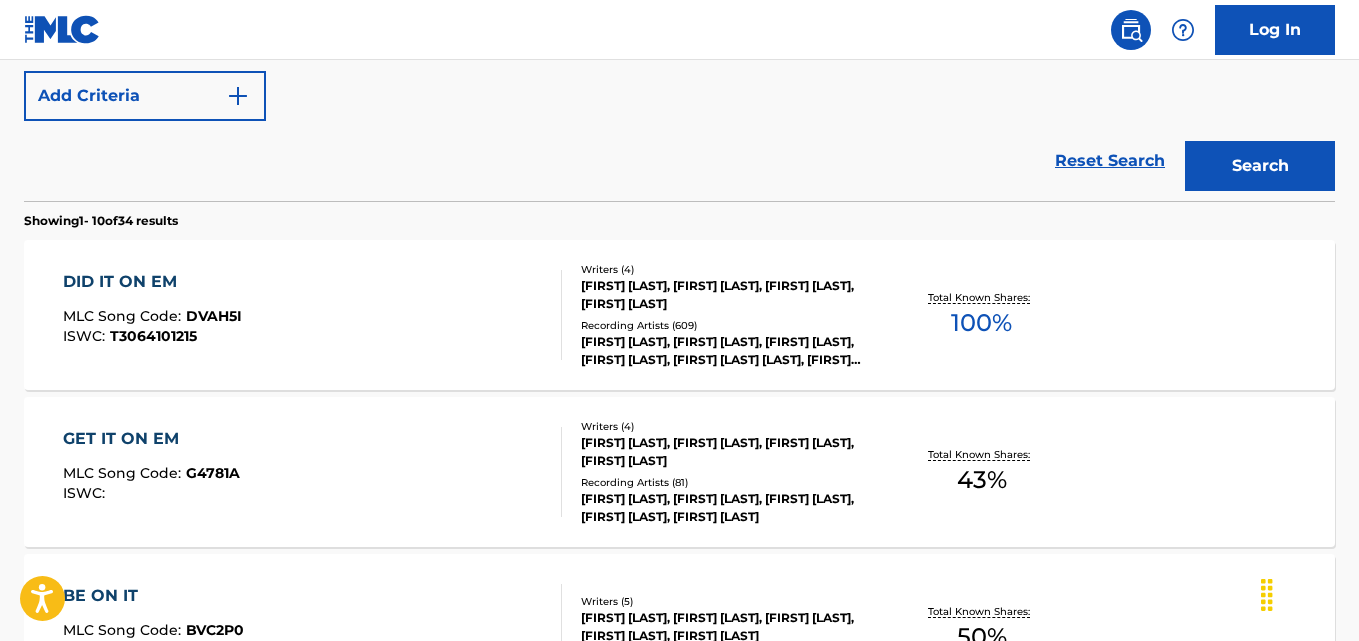click on "DID IT ON EM MLC Song Code : DVAH5I ISWC : T3064101215" at bounding box center [152, 315] 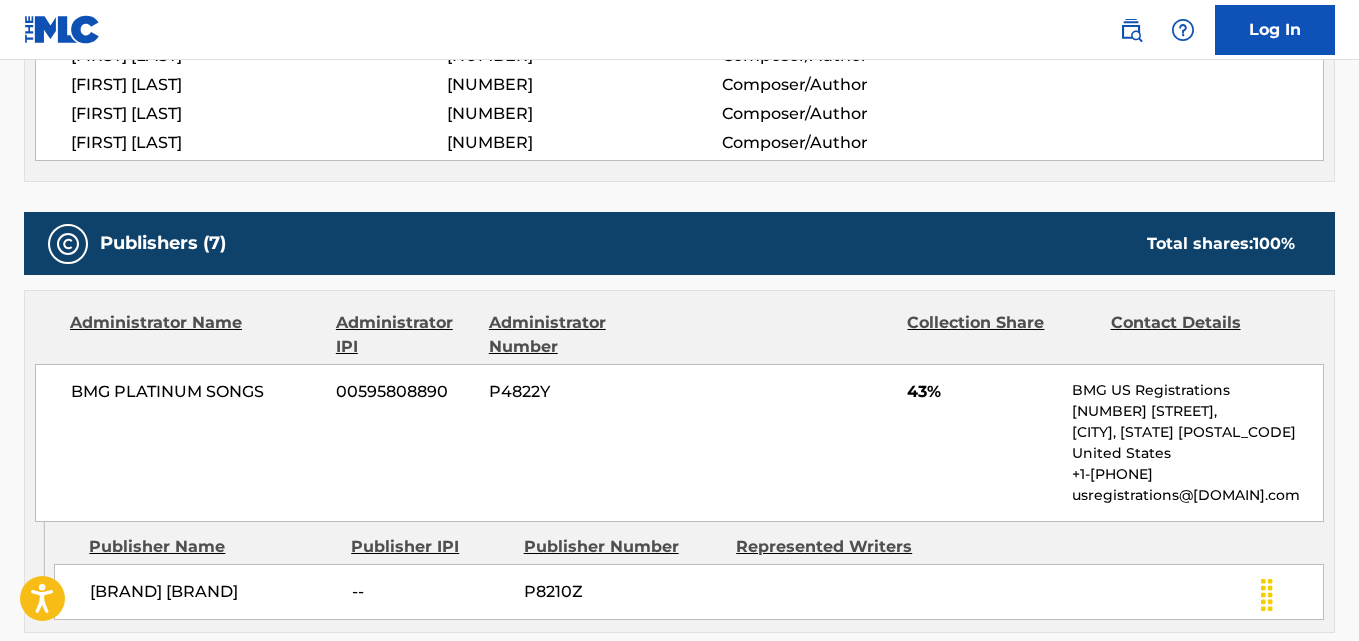 scroll, scrollTop: 1167, scrollLeft: 0, axis: vertical 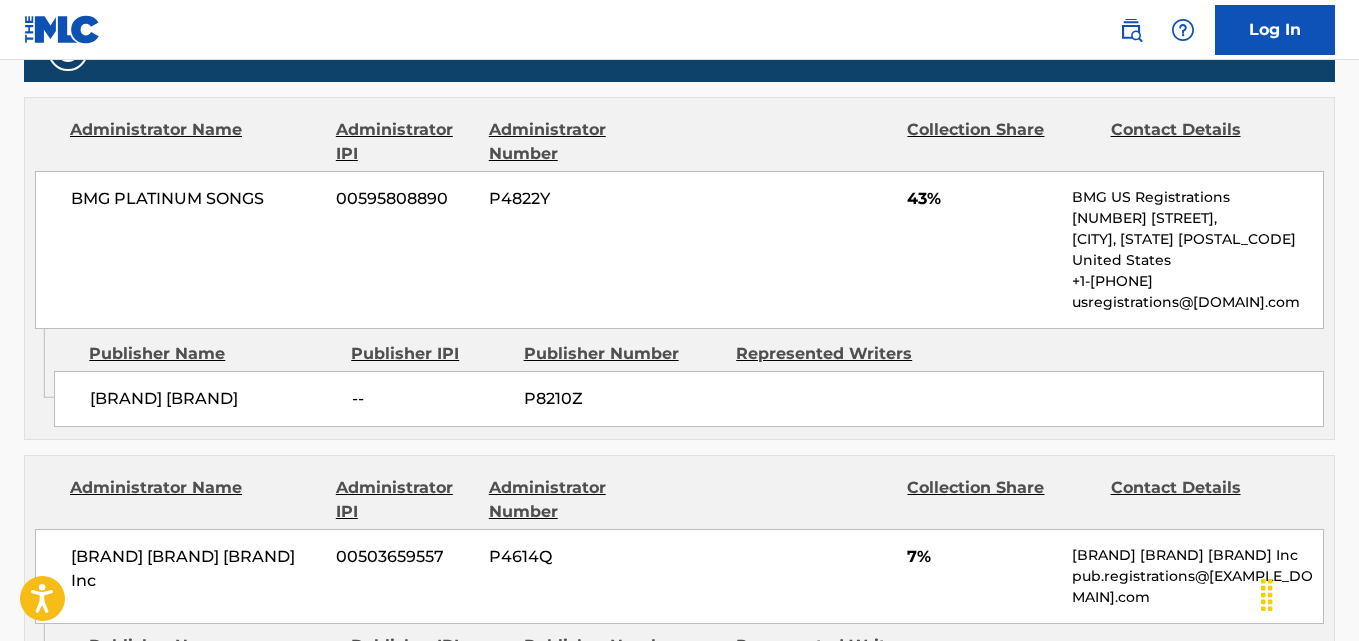drag, startPoint x: 92, startPoint y: 402, endPoint x: 323, endPoint y: 402, distance: 231 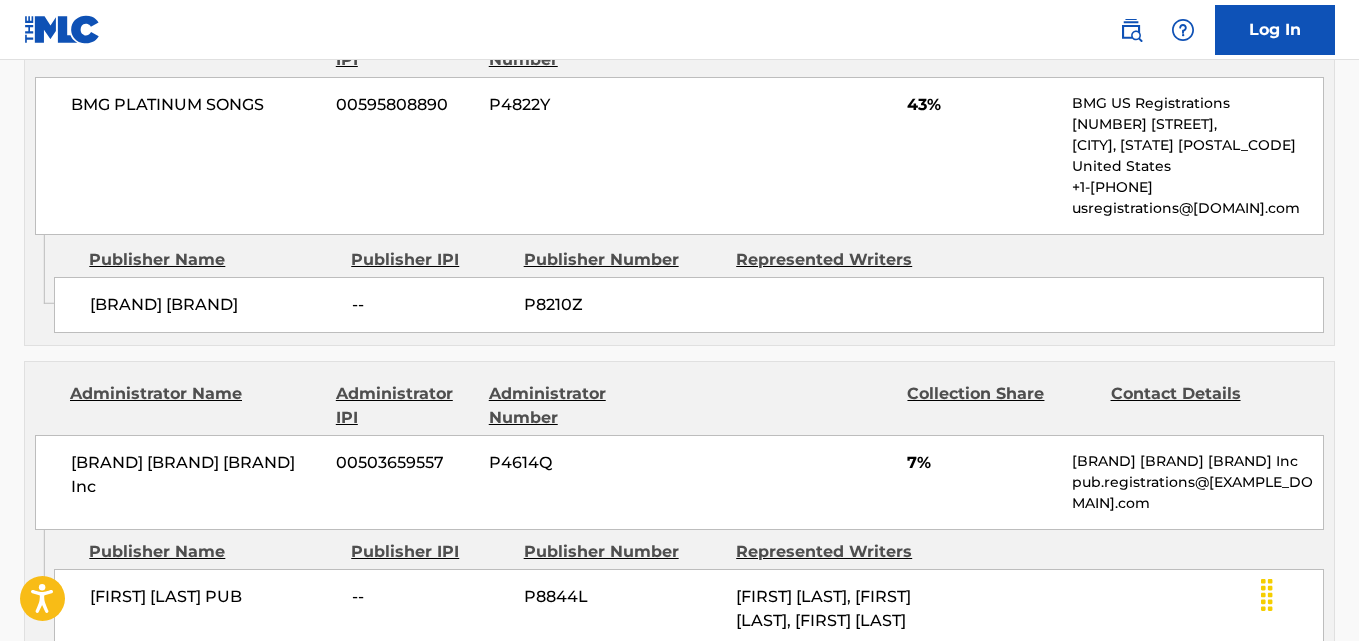 scroll, scrollTop: 1334, scrollLeft: 0, axis: vertical 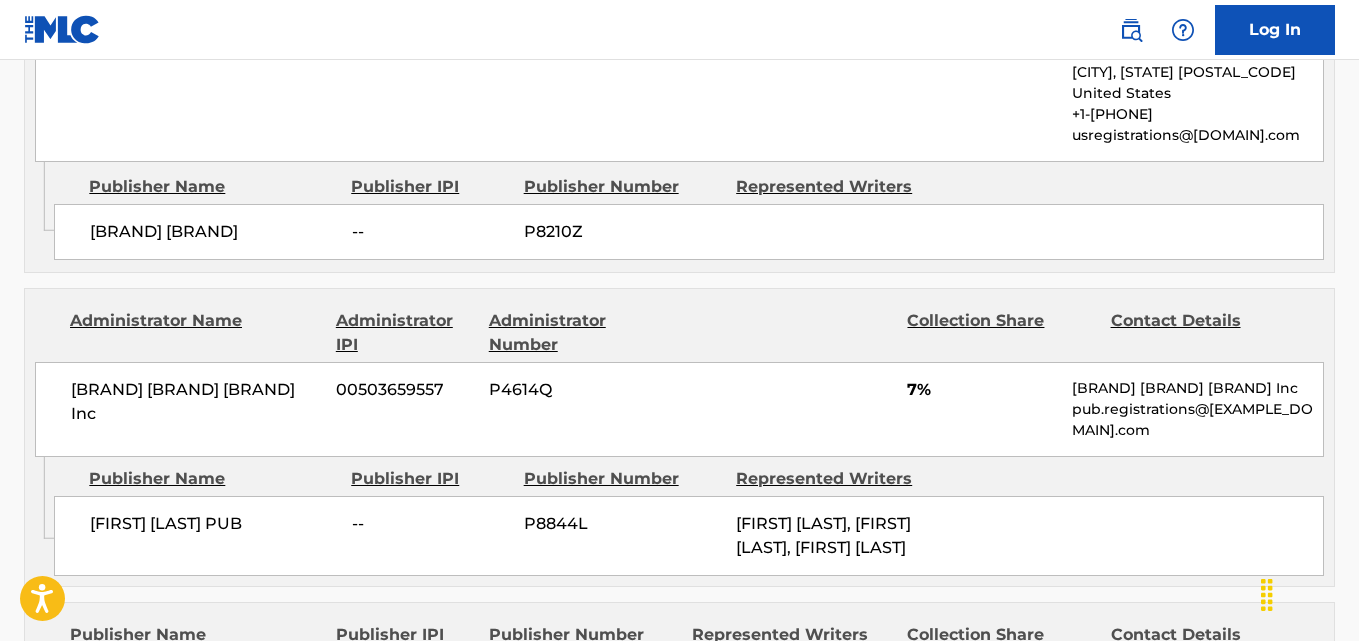 drag, startPoint x: 91, startPoint y: 530, endPoint x: 324, endPoint y: 522, distance: 233.1373 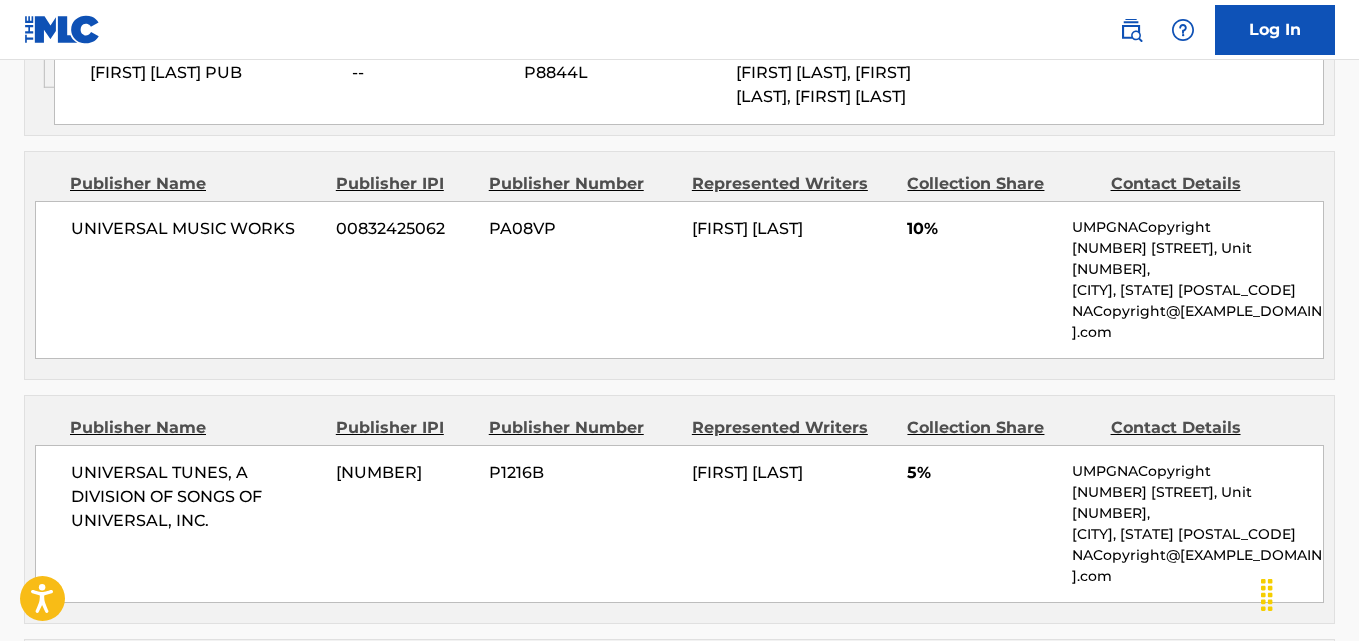 scroll, scrollTop: 1834, scrollLeft: 0, axis: vertical 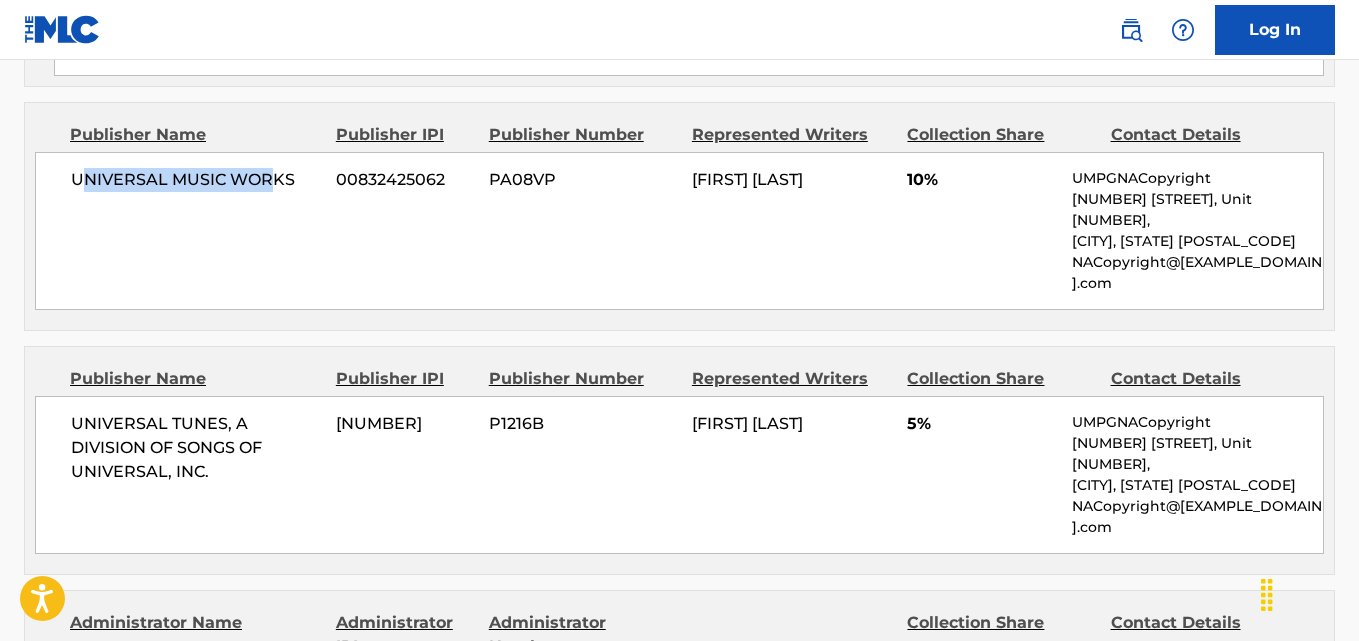 drag, startPoint x: 78, startPoint y: 229, endPoint x: 271, endPoint y: 229, distance: 193 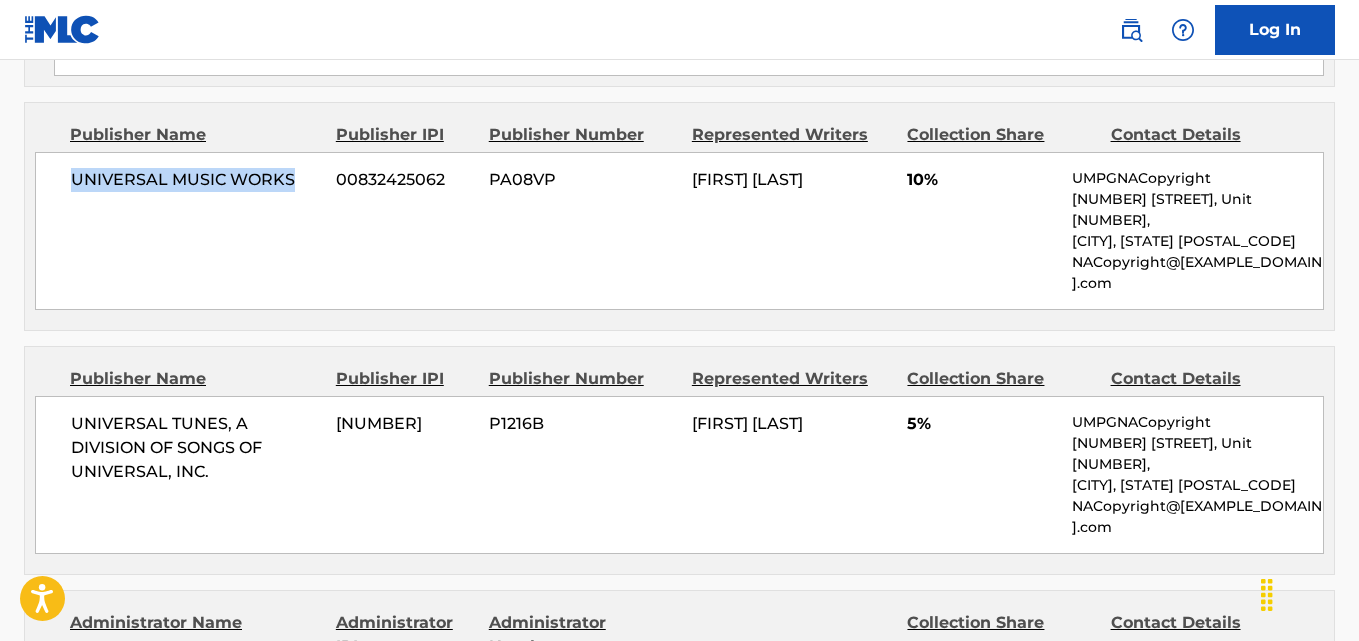 drag, startPoint x: 73, startPoint y: 229, endPoint x: 309, endPoint y: 228, distance: 236.00212 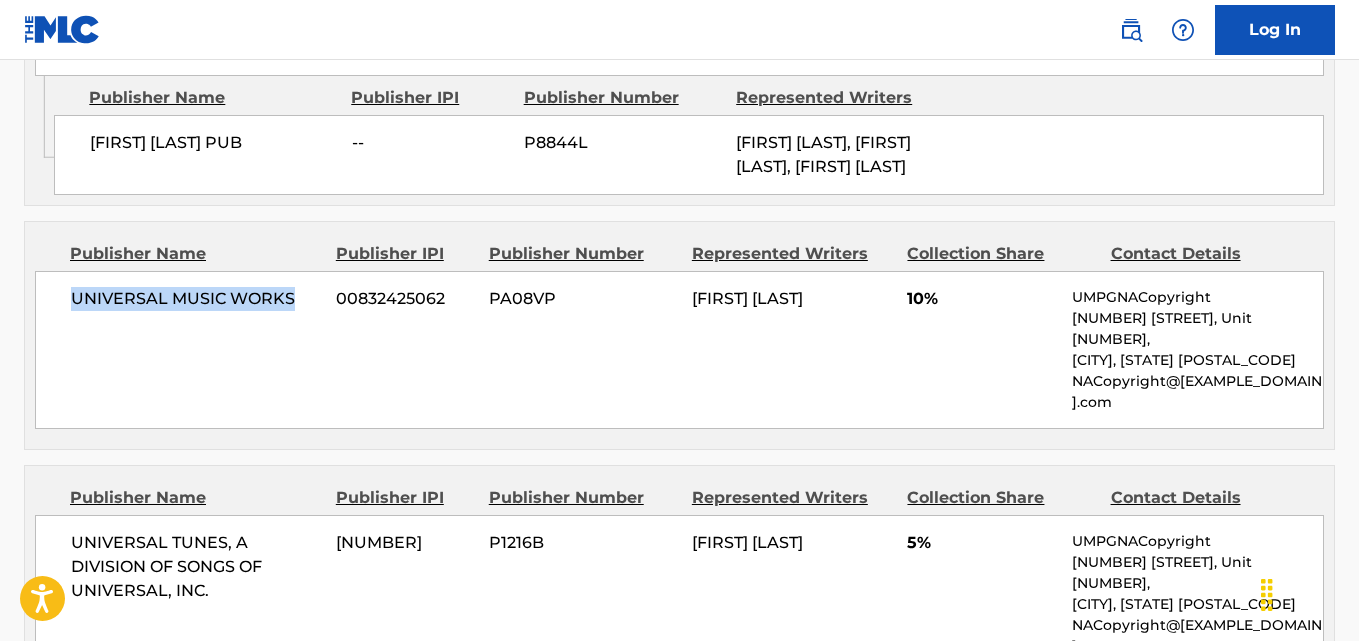 scroll, scrollTop: 1667, scrollLeft: 0, axis: vertical 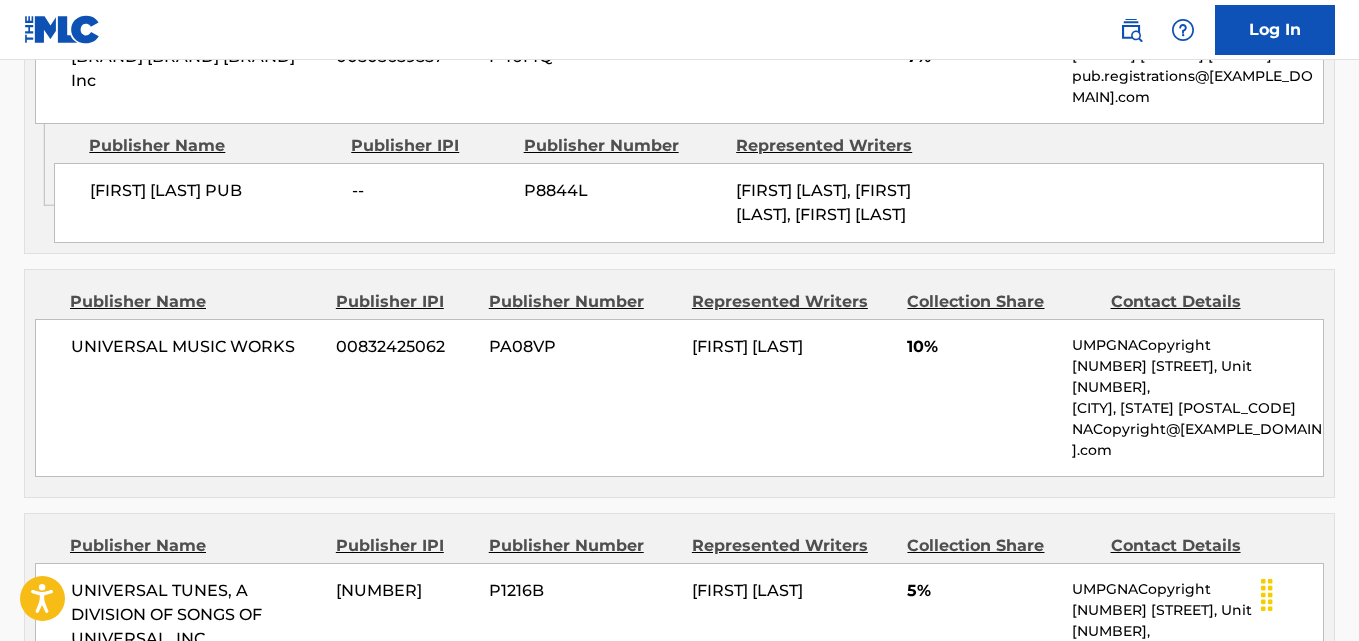 click on "UNIVERSAL MUSIC WORKS [NUMBER] PA08VP [FIRST] [LAST] 10% UMPGNACopyright [NUMBER] W. McEwen Drive, Unit 400, Franklin, [STATE] [POSTAL_CODE] NACopyright@[DOMAIN].com" at bounding box center [679, 398] 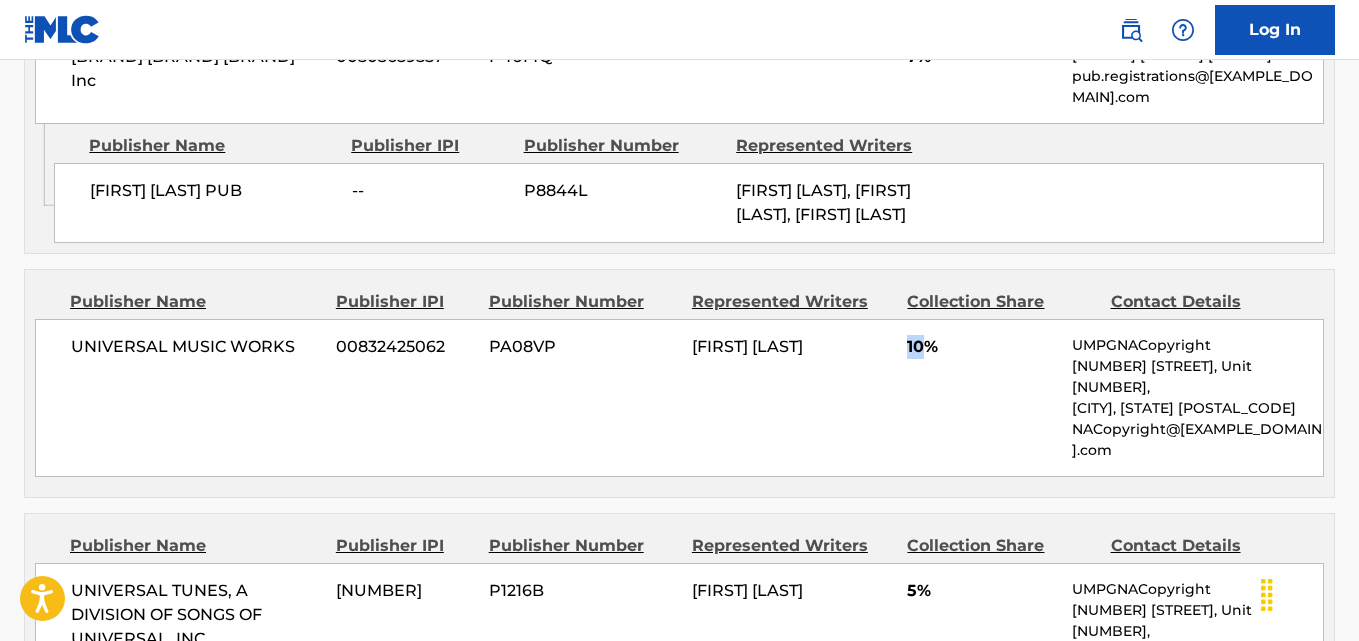 click on "10%" at bounding box center [982, 347] 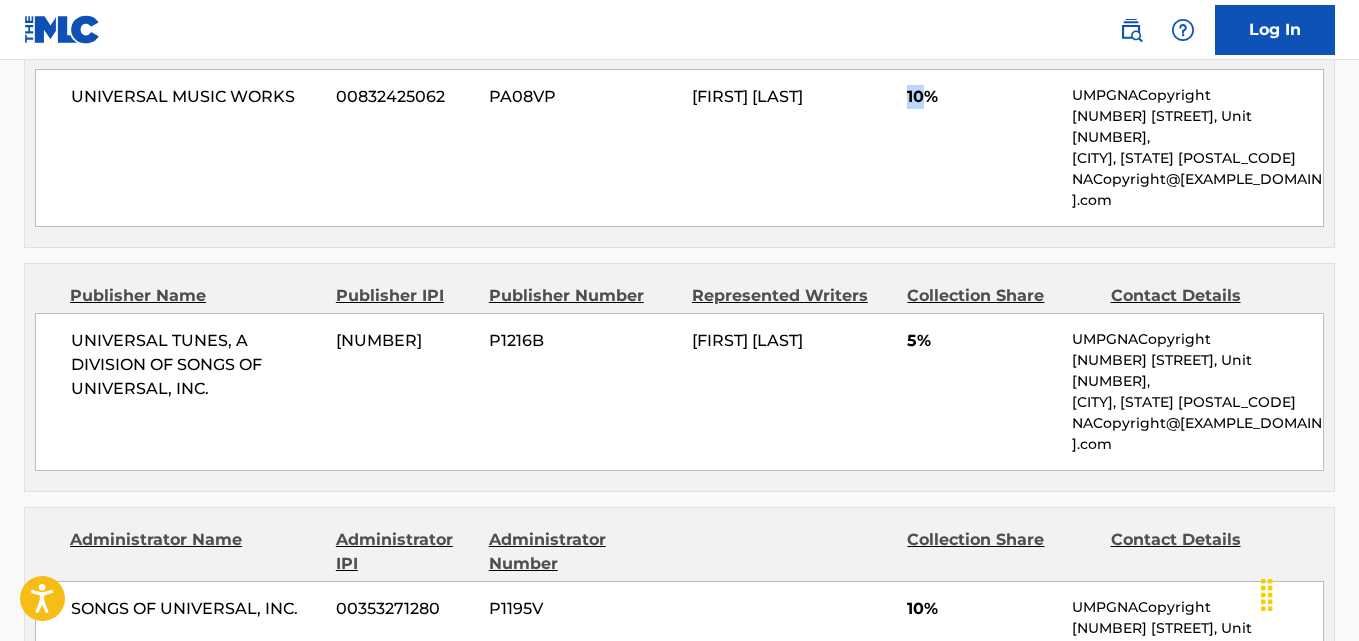 scroll, scrollTop: 2000, scrollLeft: 0, axis: vertical 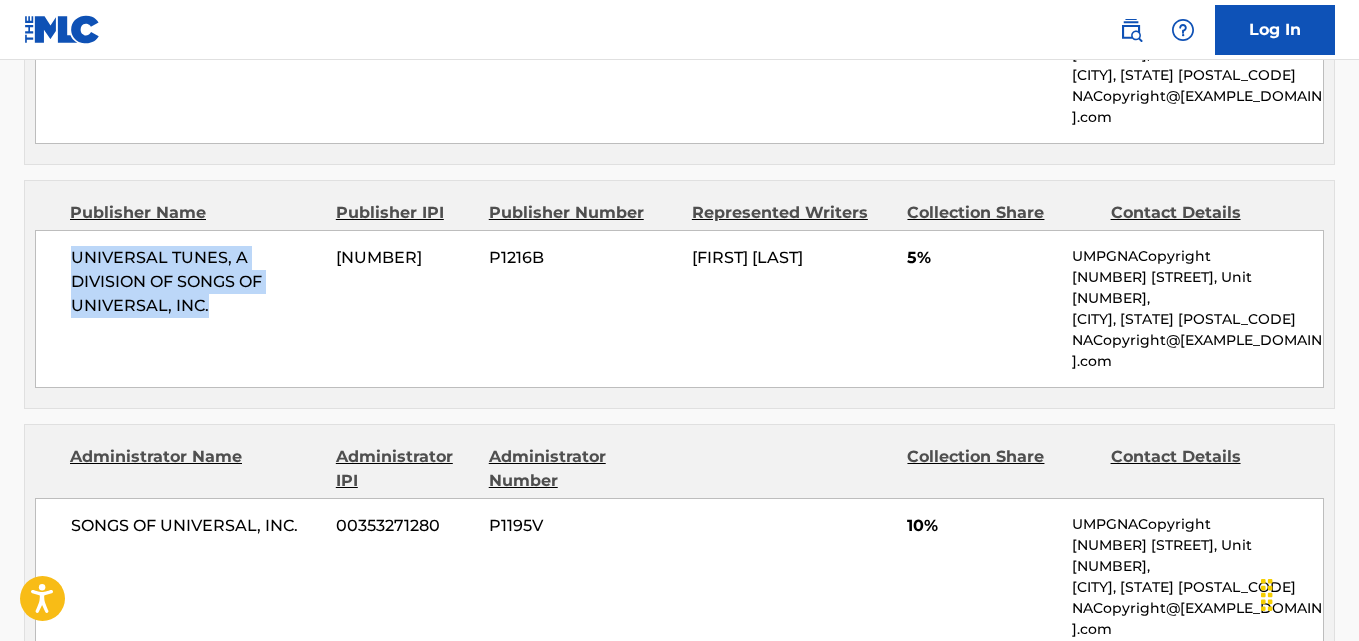 drag, startPoint x: 73, startPoint y: 268, endPoint x: 260, endPoint y: 315, distance: 192.81598 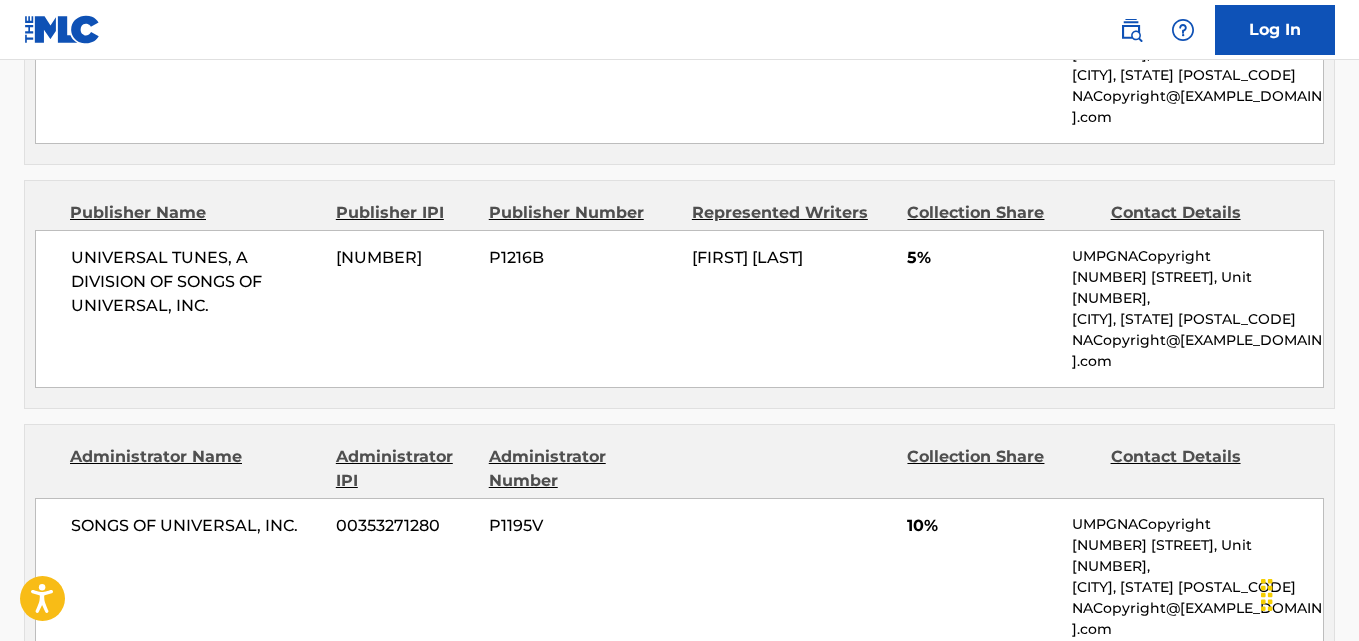 click on "UNIVERSAL TUNES, A DIVISION OF SONGS OF UNIVERSAL, INC. [NUMBER] P1216B [FIRST] [LAST] 5% UMPGNACopyright [NUMBER] W. McEwen Drive, Unit 400, Franklin, [STATE] [POSTAL_CODE] NACopyright@[DOMAIN].com" at bounding box center [679, 309] 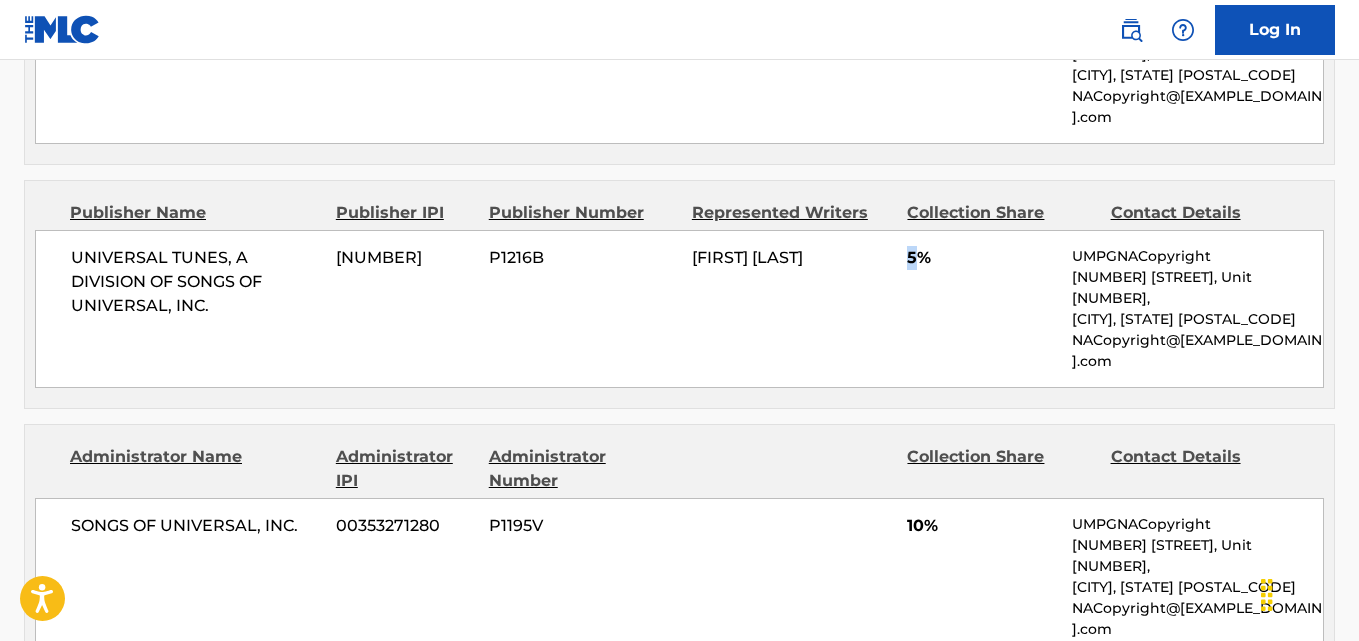 click on "UNIVERSAL TUNES, A DIVISION OF SONGS OF UNIVERSAL, INC. [NUMBER] P1216B [FIRST] [LAST] 5% UMPGNACopyright [NUMBER] W. McEwen Drive, Unit 400, Franklin, [STATE] [POSTAL_CODE] NACopyright@[DOMAIN].com" at bounding box center [679, 309] 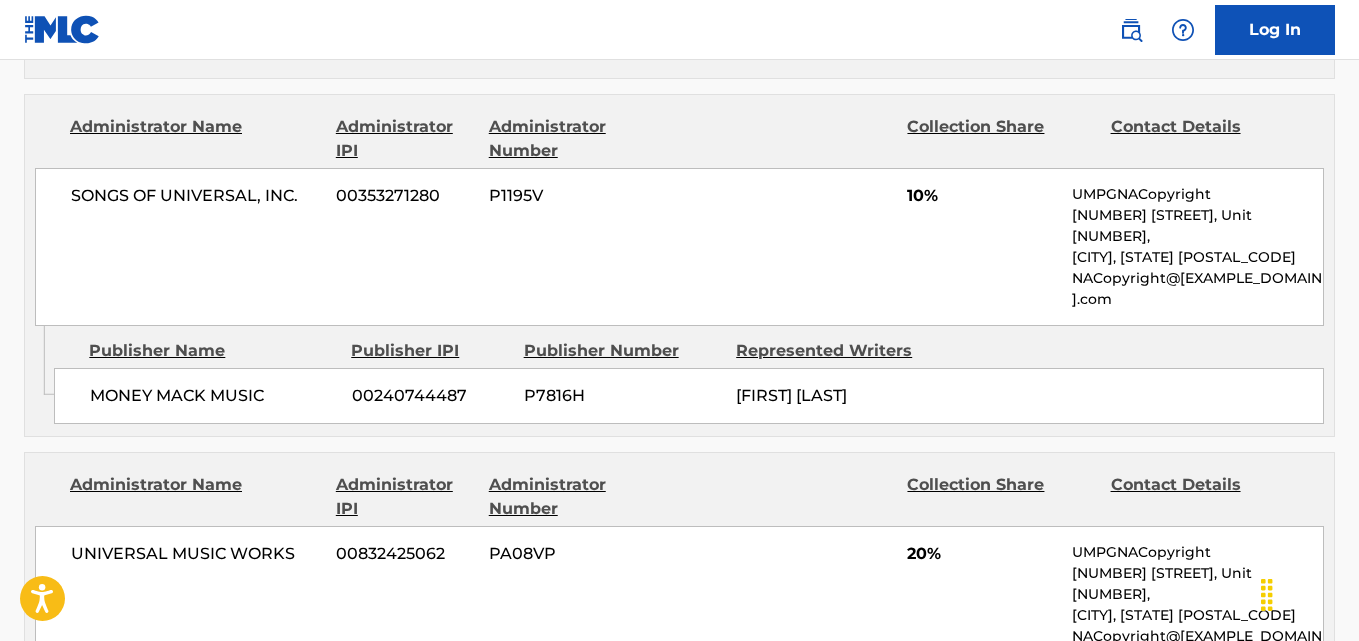 scroll, scrollTop: 2334, scrollLeft: 0, axis: vertical 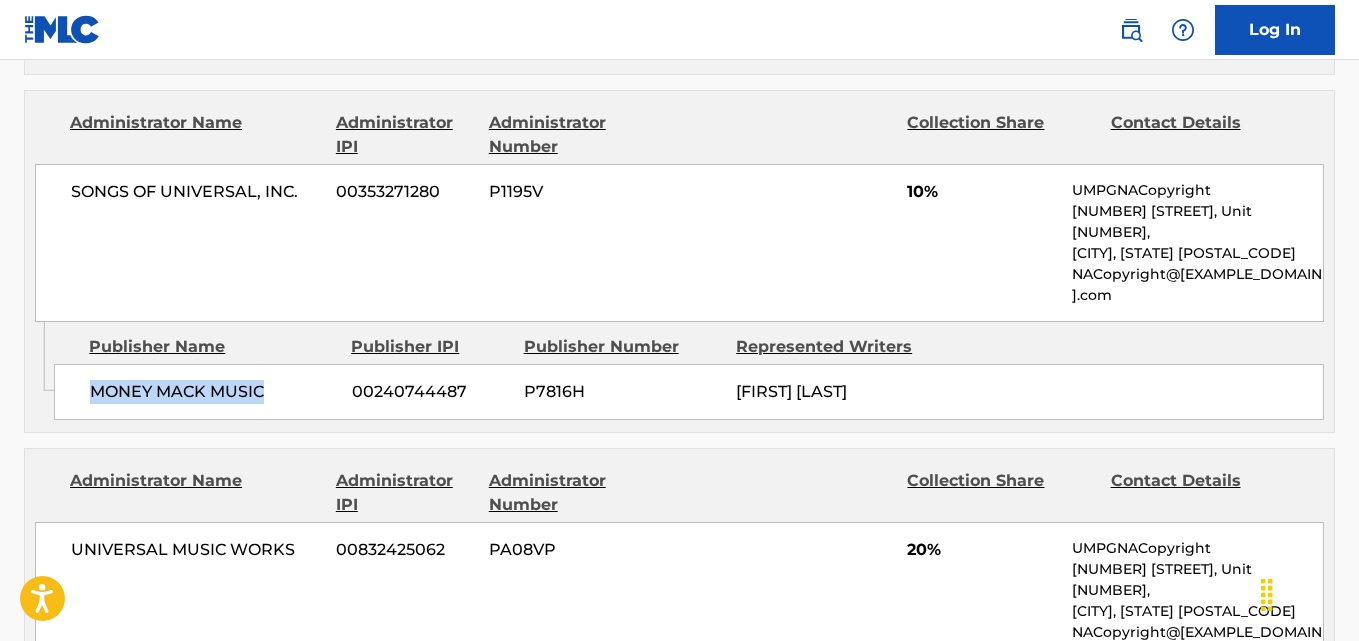 drag, startPoint x: 76, startPoint y: 319, endPoint x: 328, endPoint y: 329, distance: 252.19833 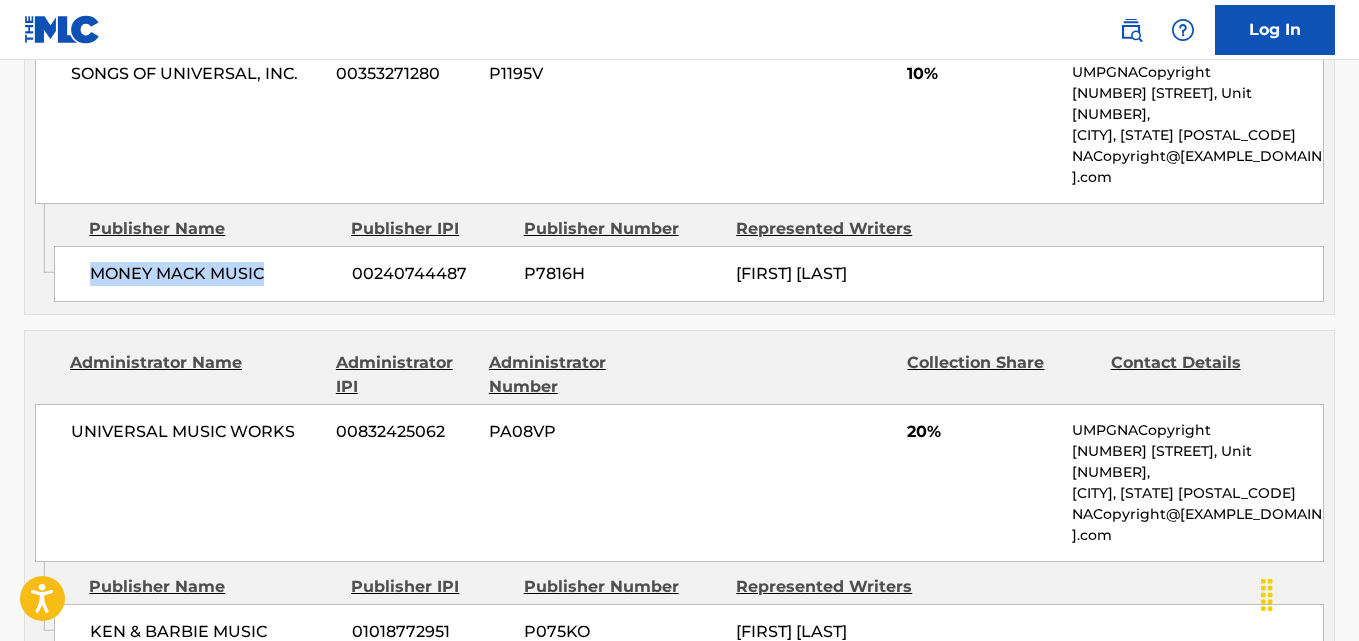scroll, scrollTop: 2500, scrollLeft: 0, axis: vertical 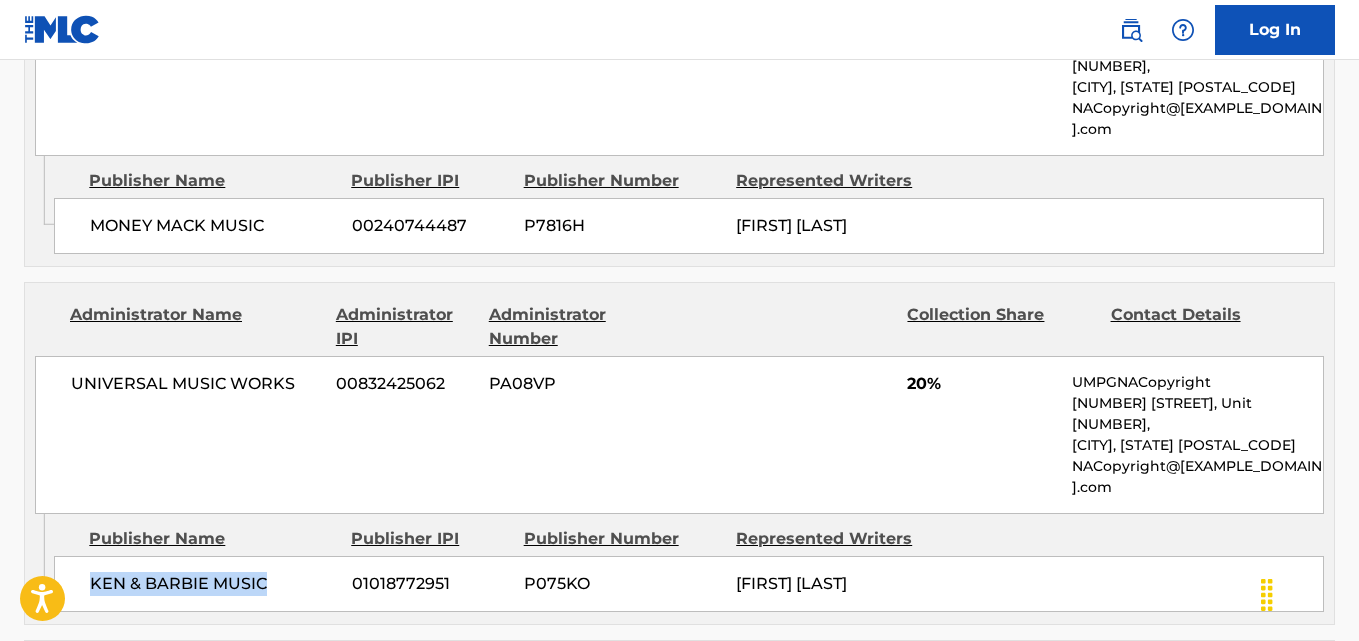 drag, startPoint x: 75, startPoint y: 457, endPoint x: 290, endPoint y: 460, distance: 215.02094 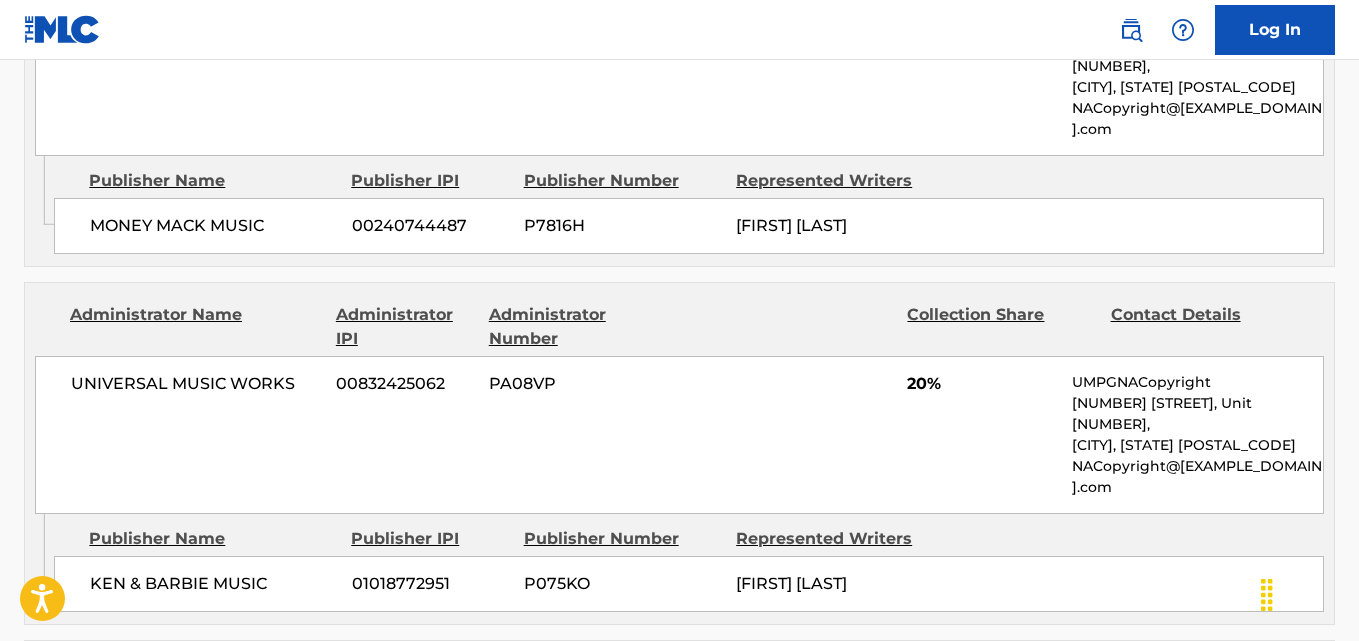 click on "20%" at bounding box center [982, 384] 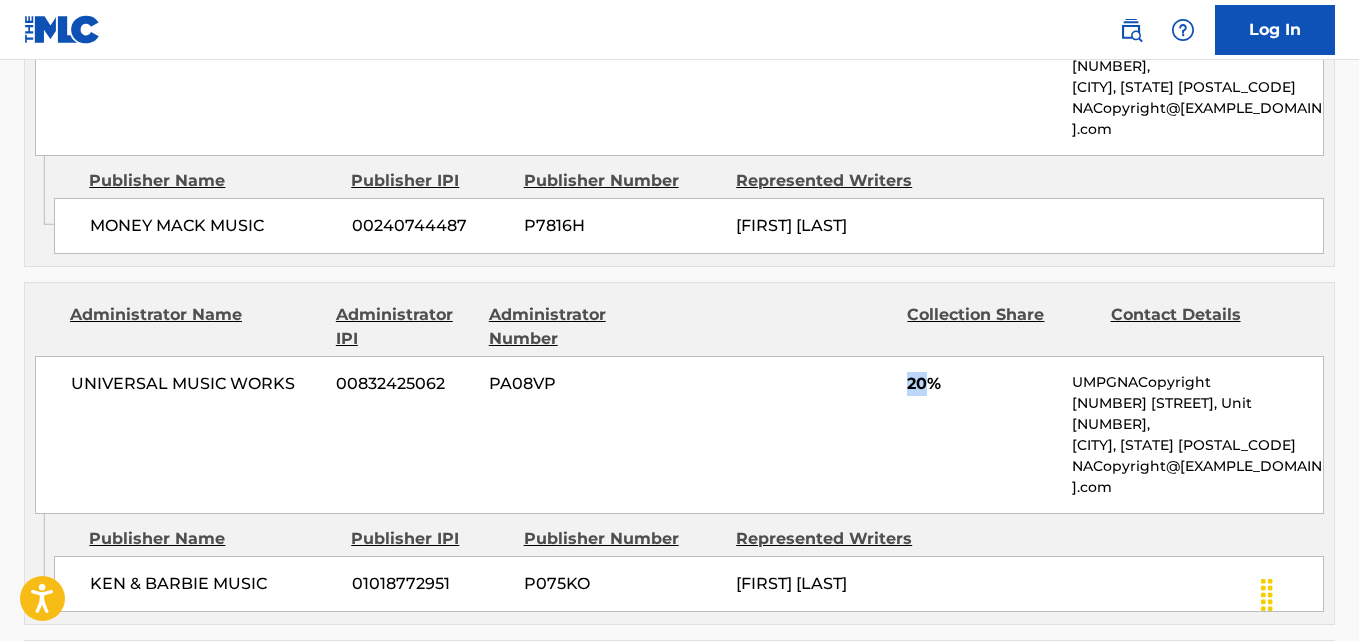 click on "20%" at bounding box center (982, 384) 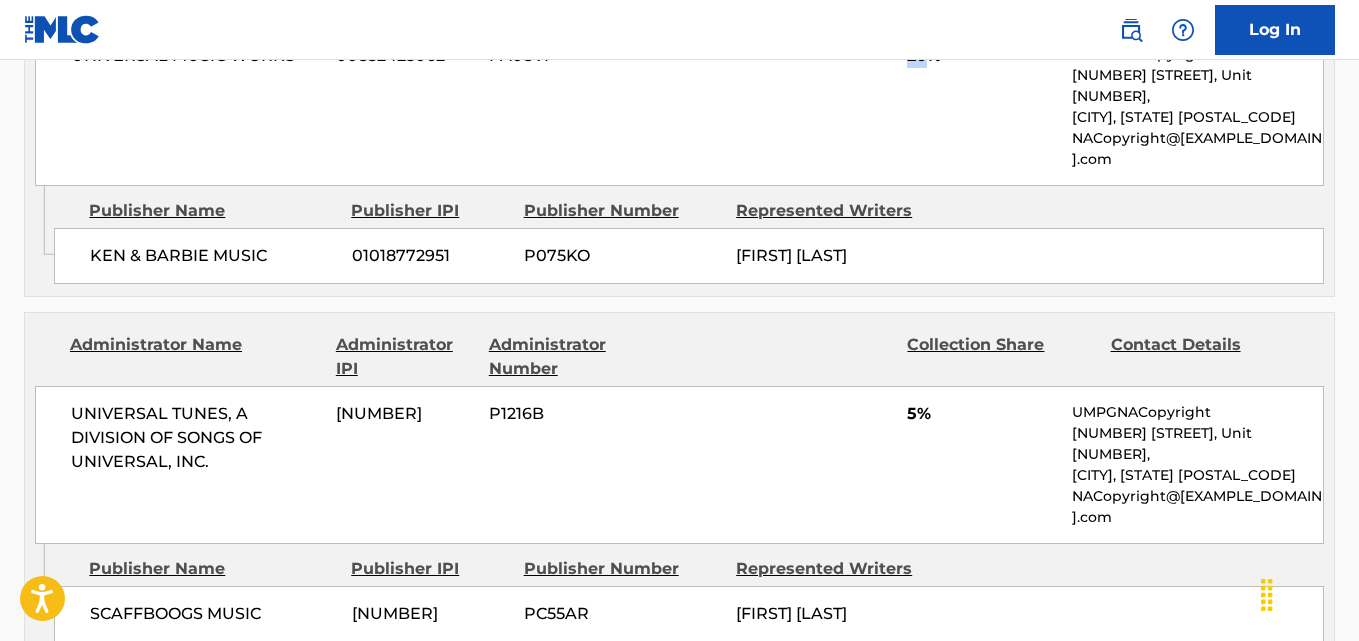 scroll, scrollTop: 2834, scrollLeft: 0, axis: vertical 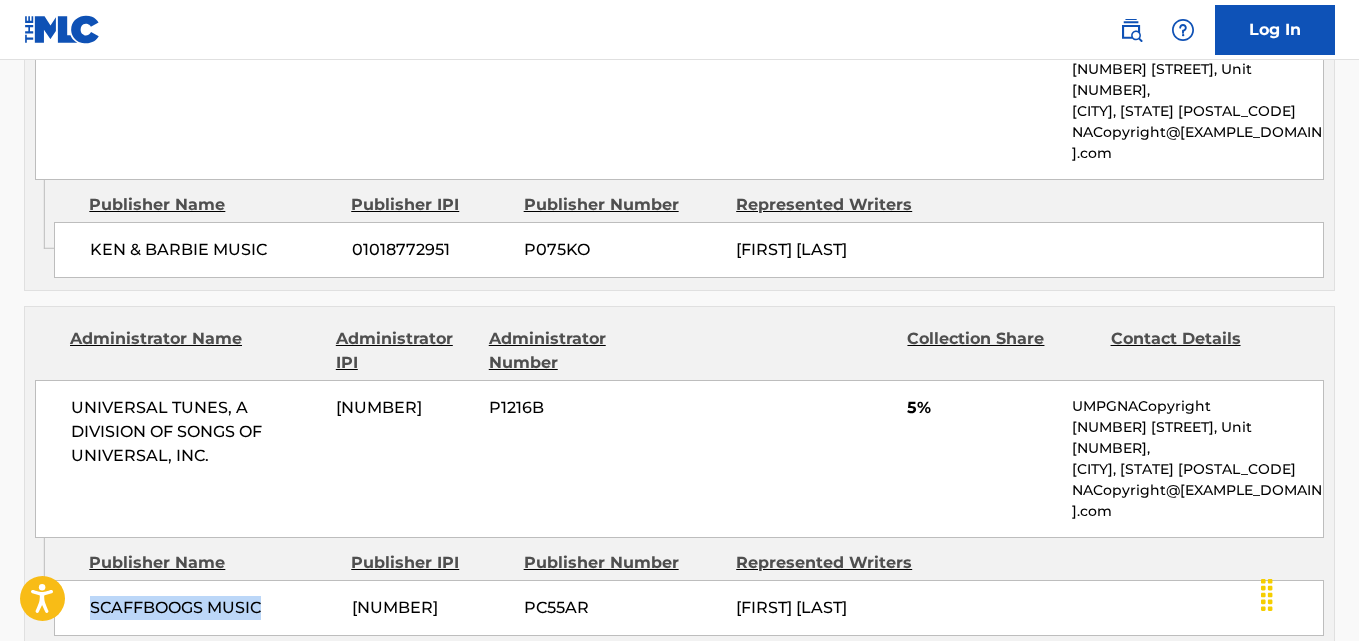 drag, startPoint x: 79, startPoint y: 433, endPoint x: 334, endPoint y: 433, distance: 255 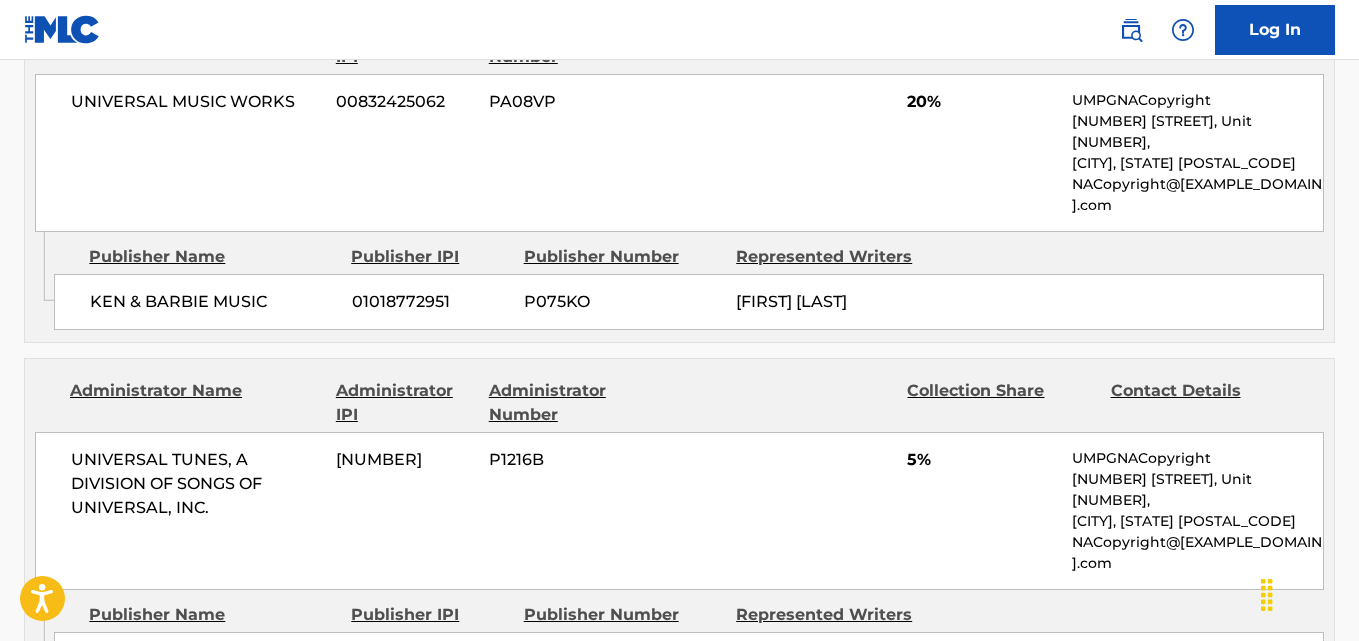 scroll, scrollTop: 2738, scrollLeft: 0, axis: vertical 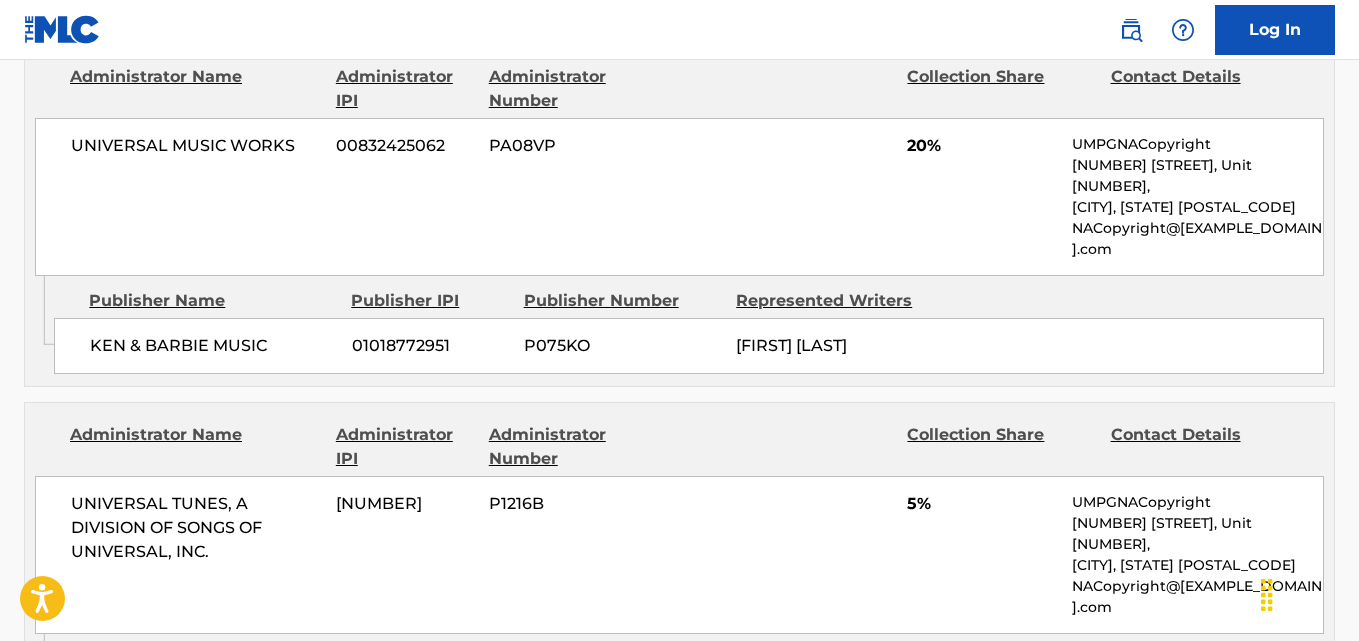 drag, startPoint x: 75, startPoint y: 546, endPoint x: 349, endPoint y: 545, distance: 274.00183 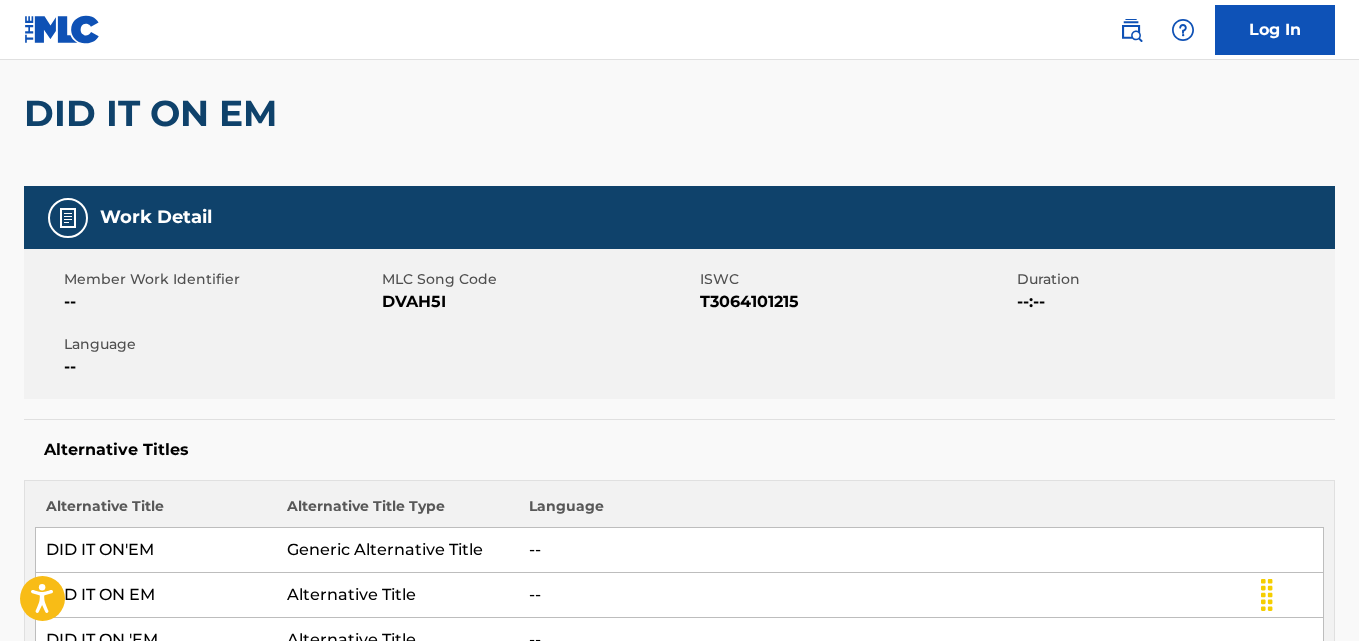 scroll, scrollTop: 0, scrollLeft: 0, axis: both 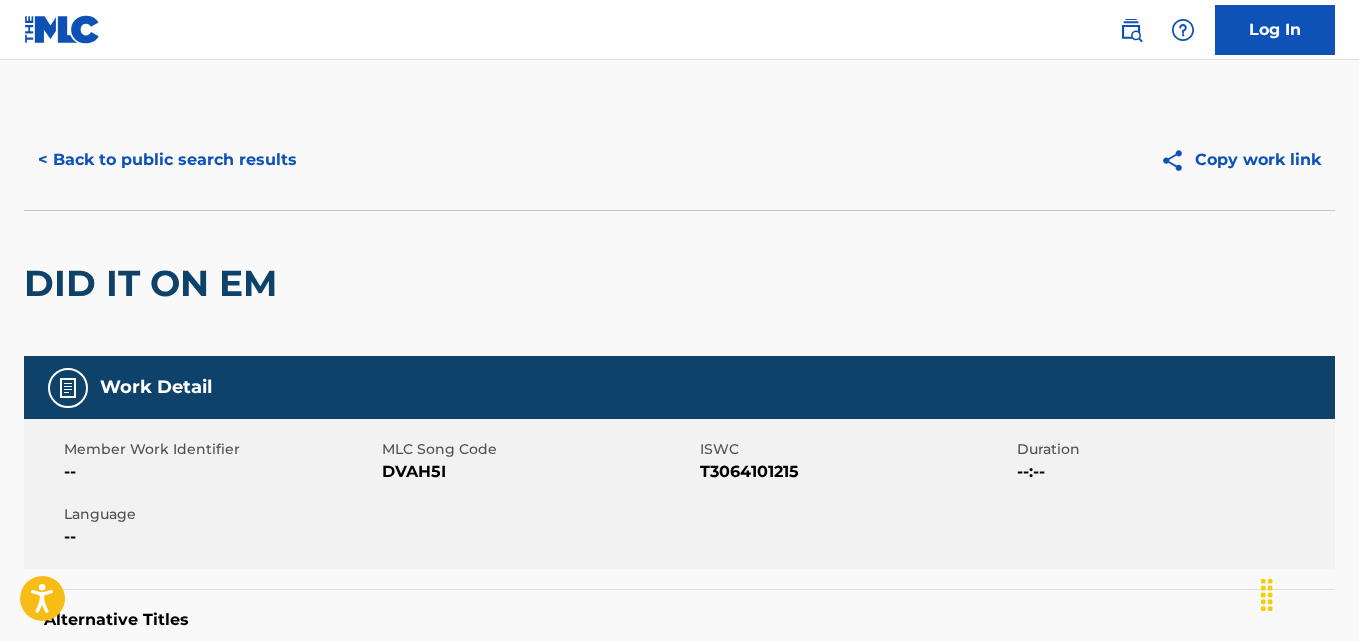 click on "< Back to public search results" at bounding box center (167, 160) 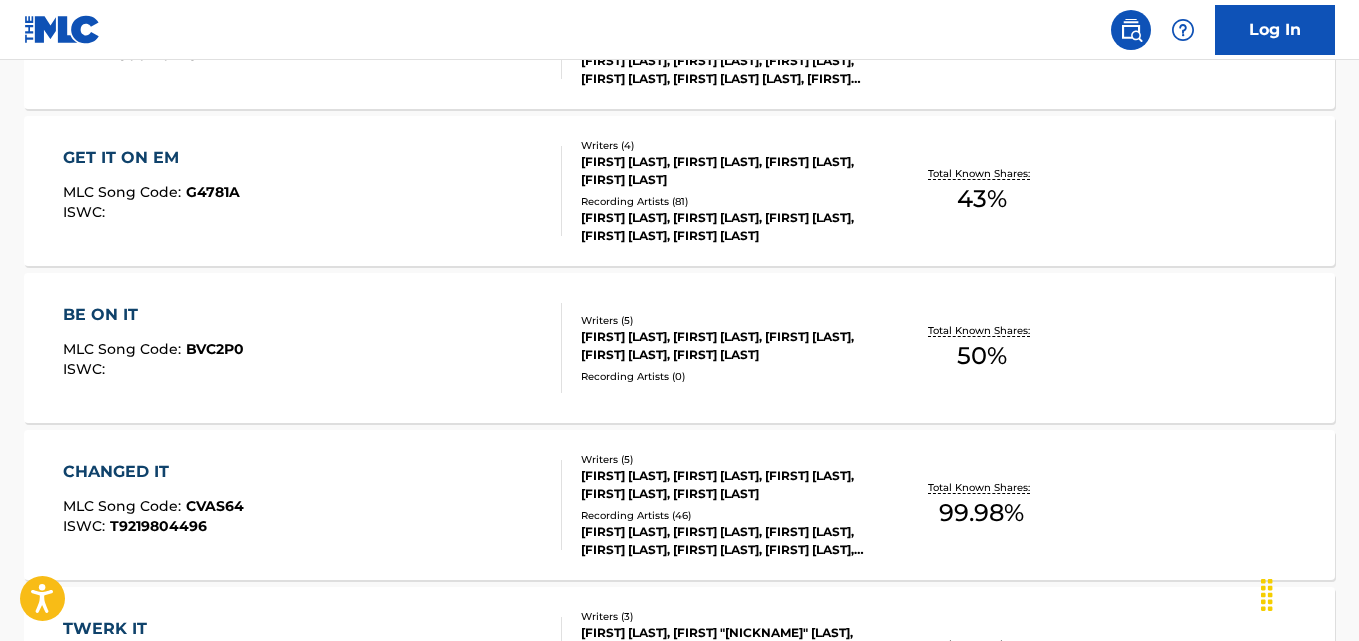 scroll, scrollTop: 0, scrollLeft: 0, axis: both 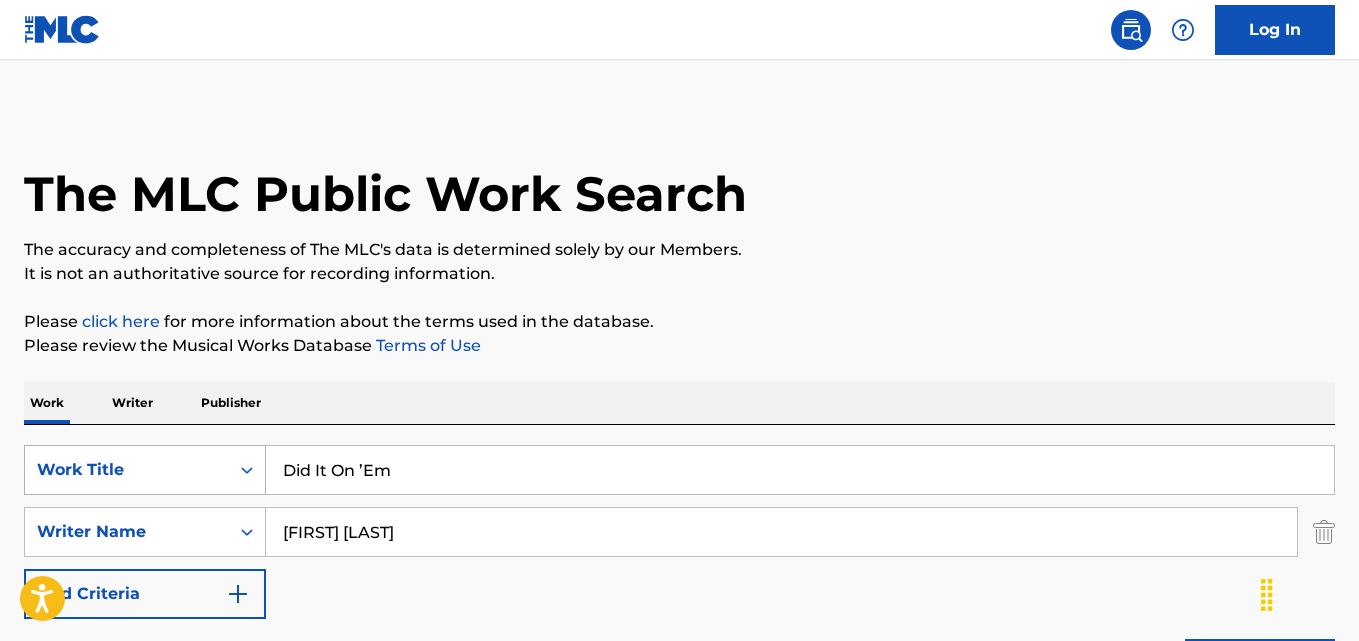 drag, startPoint x: 278, startPoint y: 475, endPoint x: 223, endPoint y: 475, distance: 55 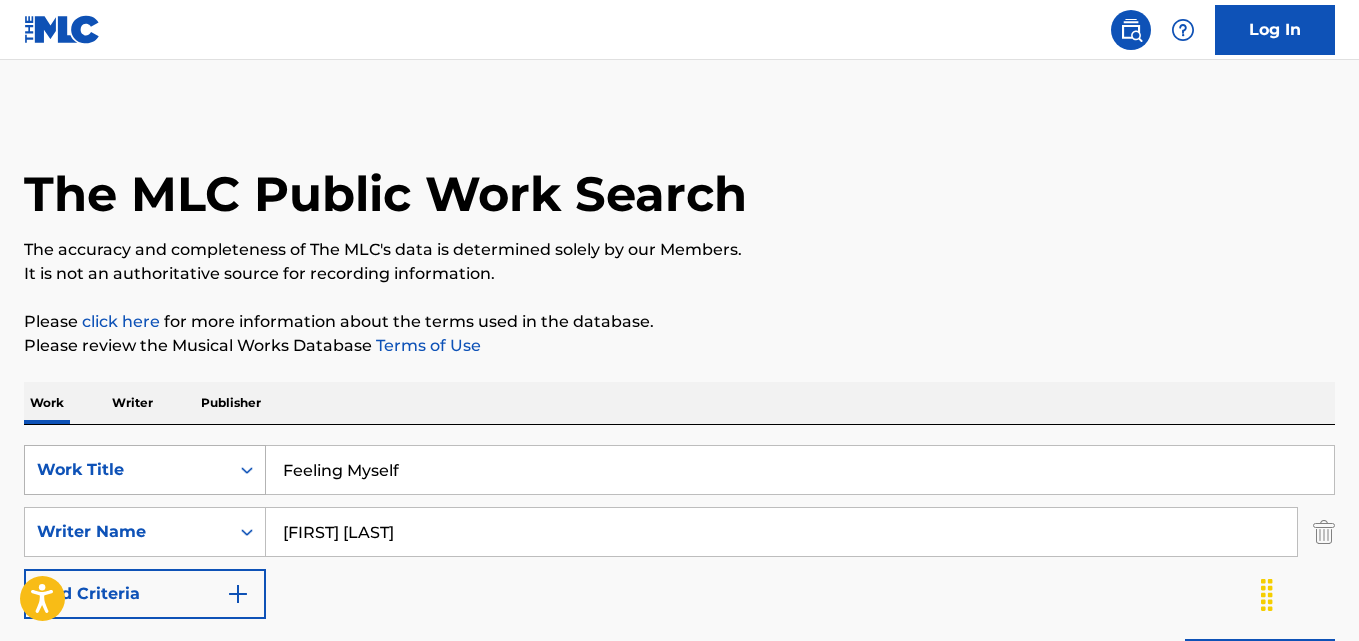 type on "Feeling Myself" 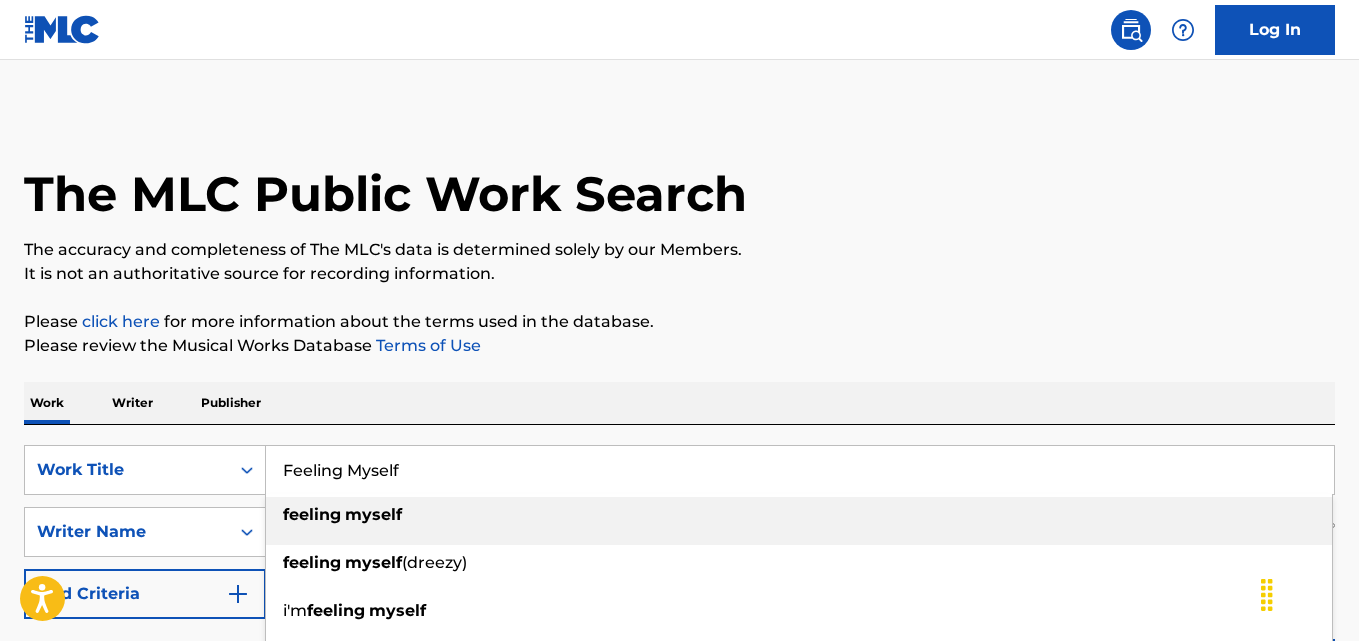 scroll, scrollTop: 333, scrollLeft: 0, axis: vertical 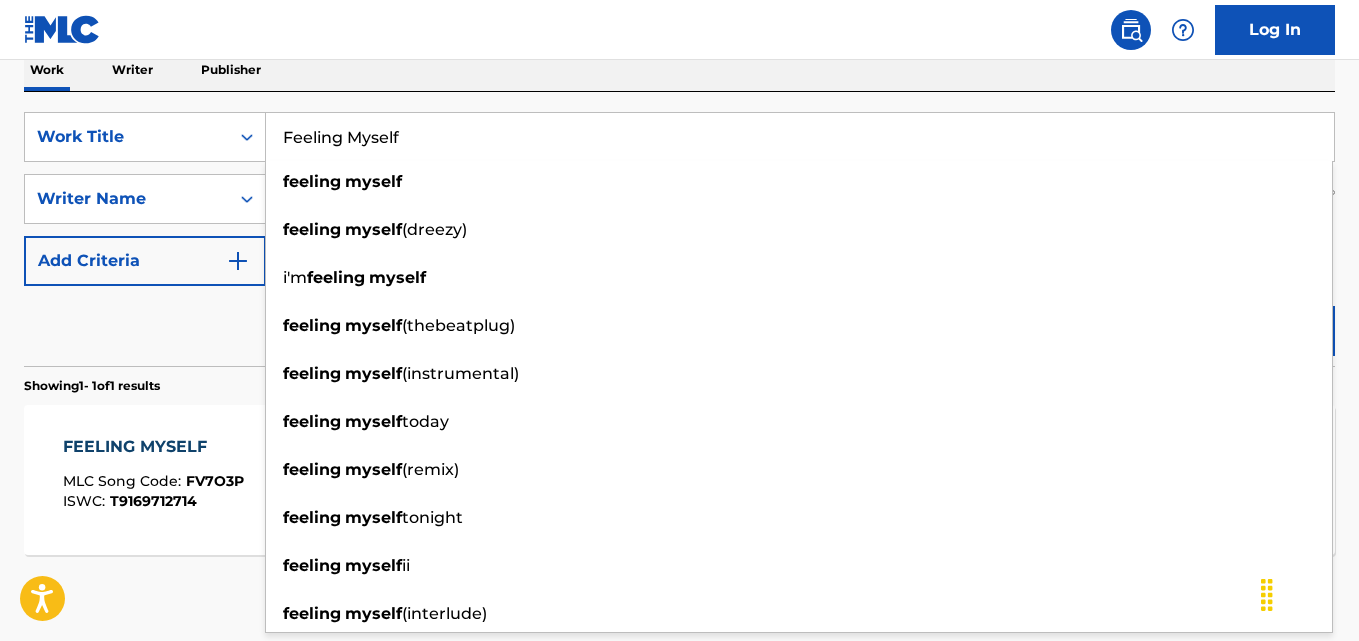 click on "Results Per Page: 10 25 50 100" at bounding box center [679, 602] 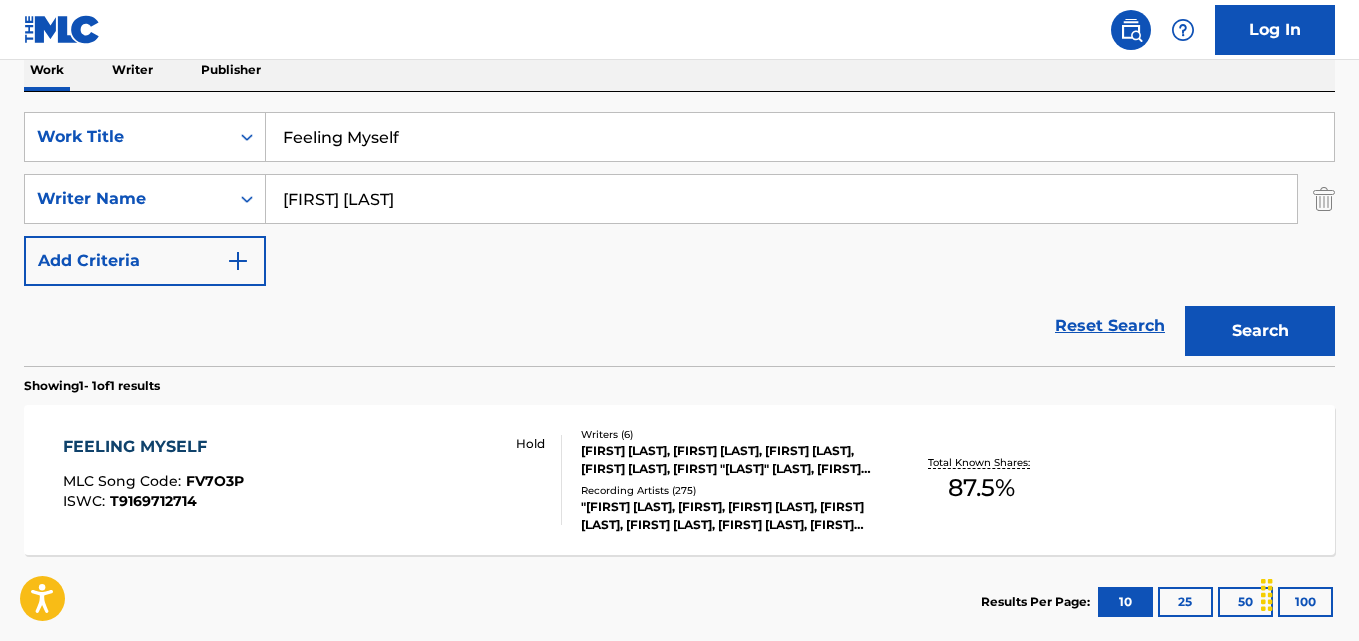 click on "FEELING MYSELF" at bounding box center (153, 447) 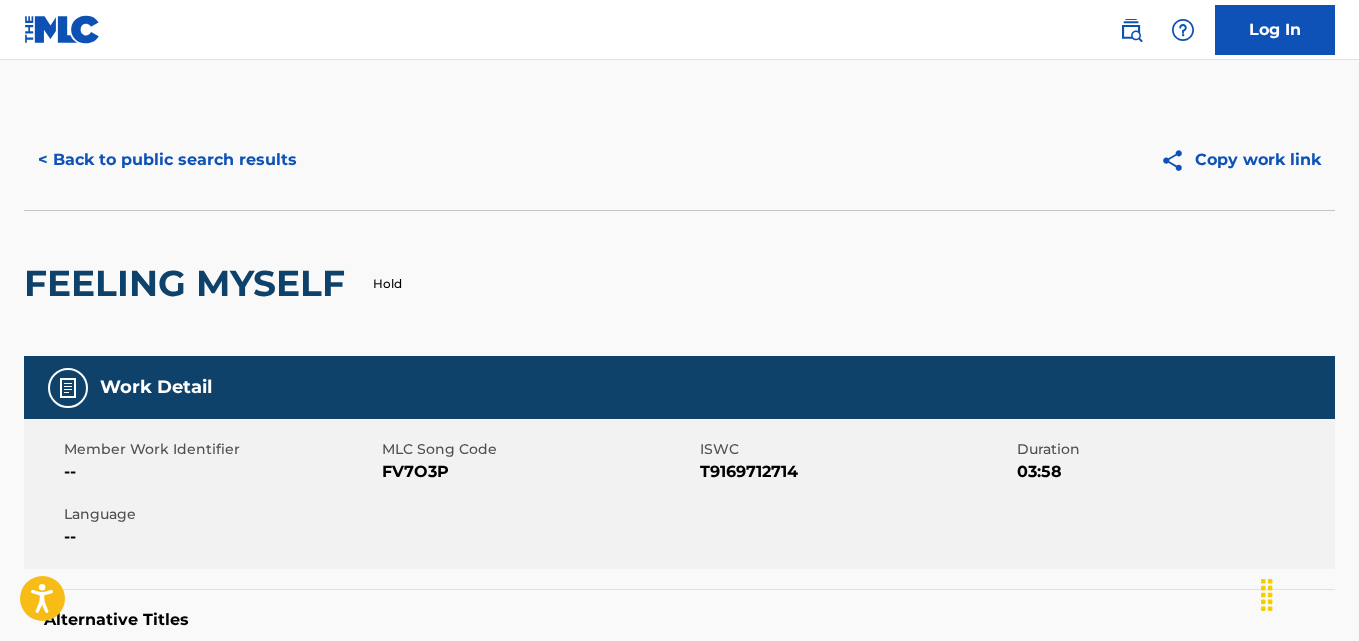 click on "FEELING MYSELF Hold" at bounding box center [679, 283] 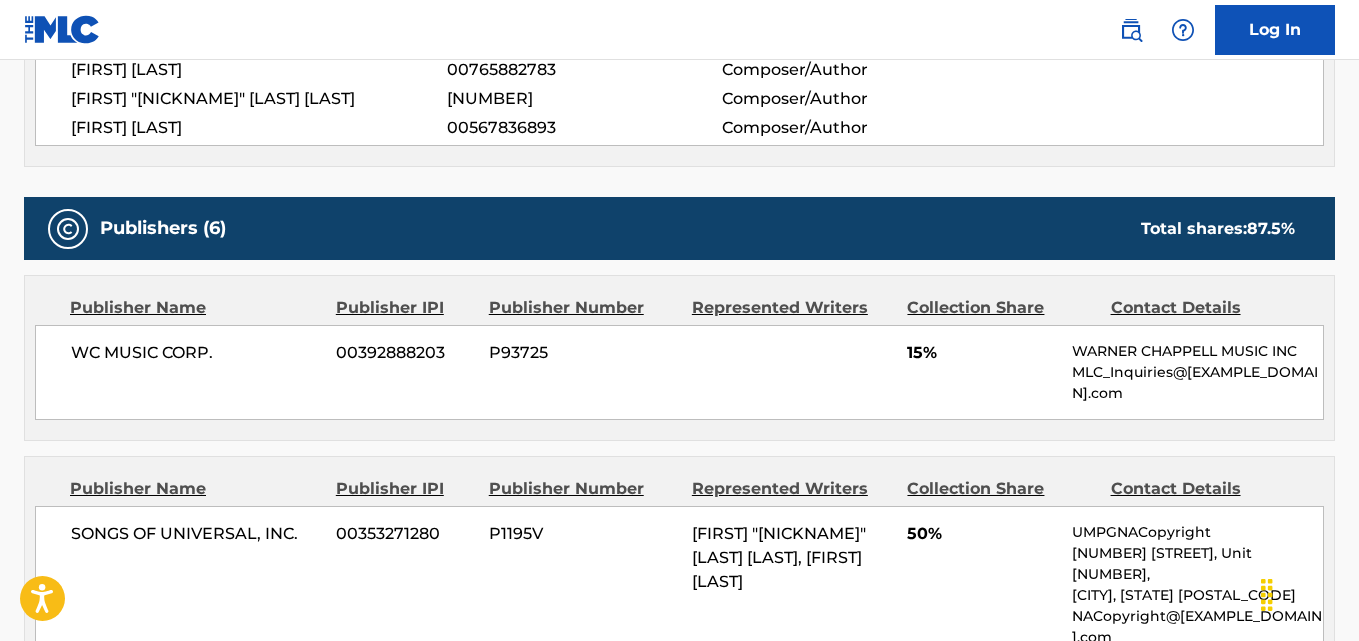 scroll, scrollTop: 1000, scrollLeft: 0, axis: vertical 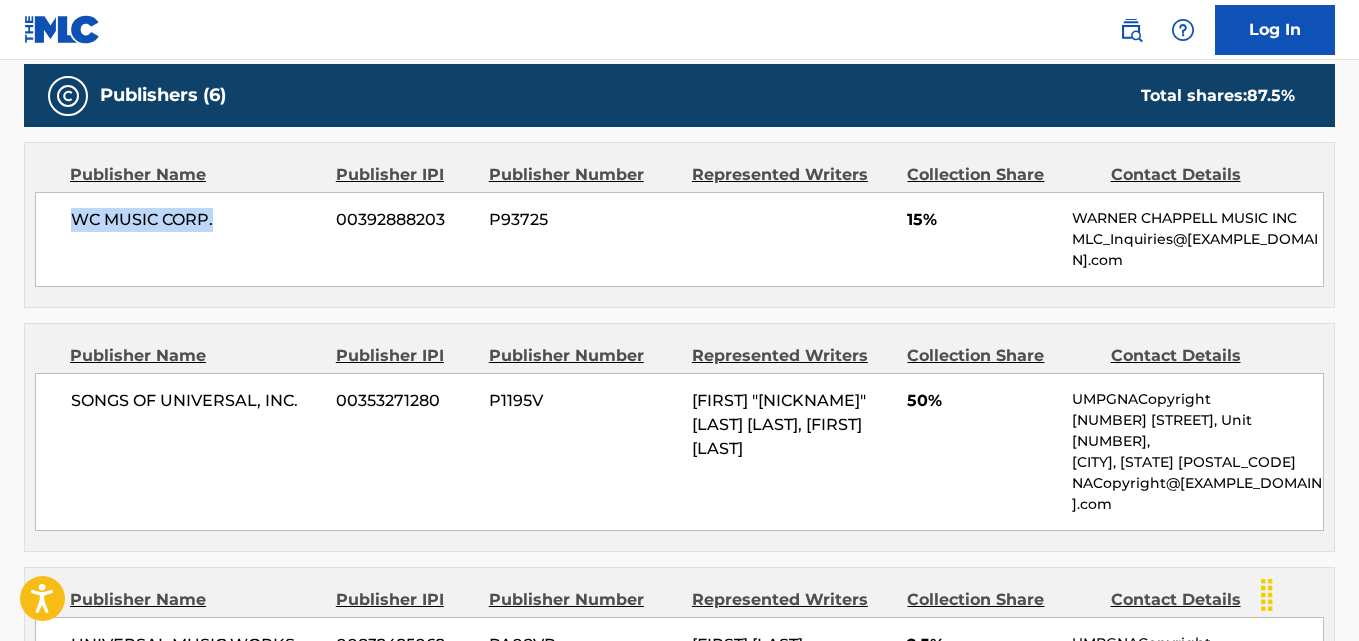 drag, startPoint x: 68, startPoint y: 218, endPoint x: 285, endPoint y: 218, distance: 217 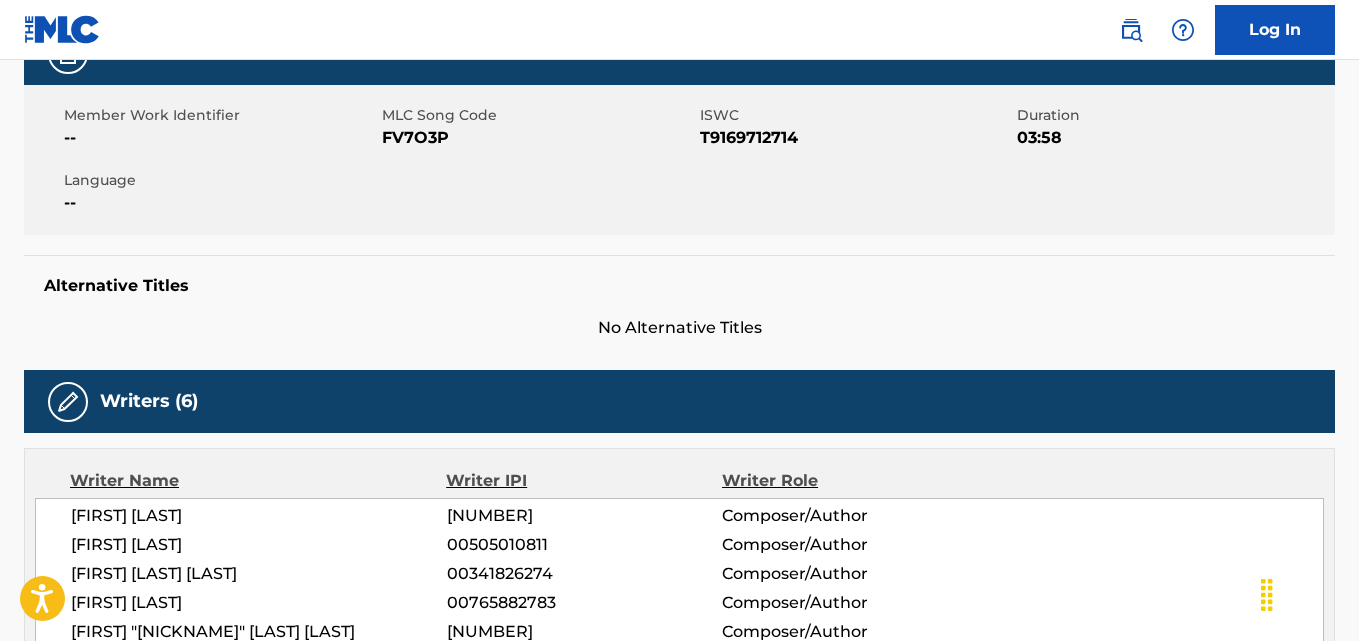 scroll, scrollTop: 0, scrollLeft: 0, axis: both 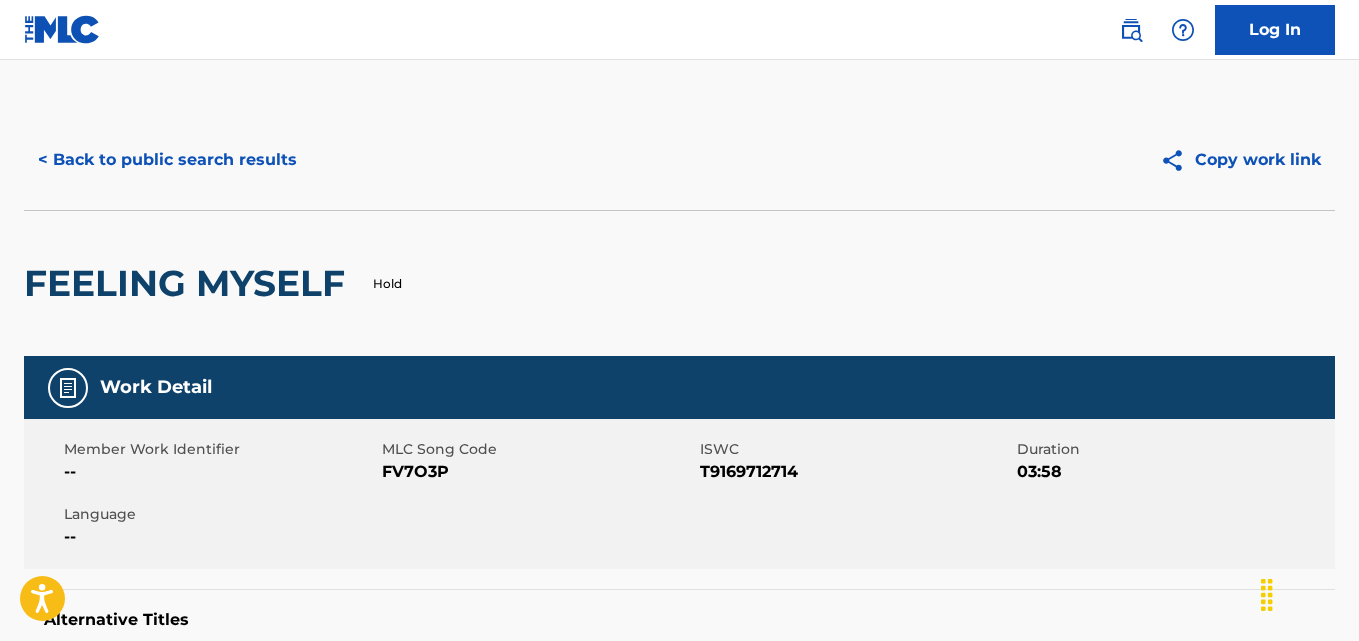 click on "< Back to public search results" at bounding box center (167, 160) 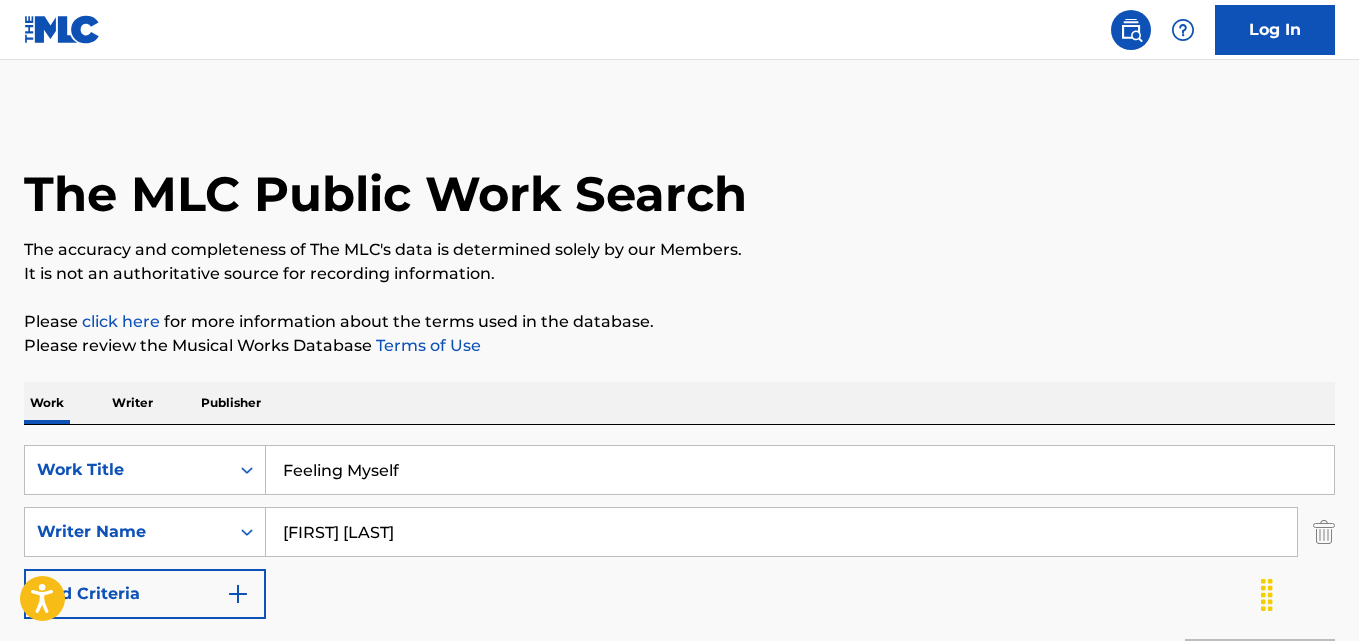 scroll, scrollTop: 333, scrollLeft: 0, axis: vertical 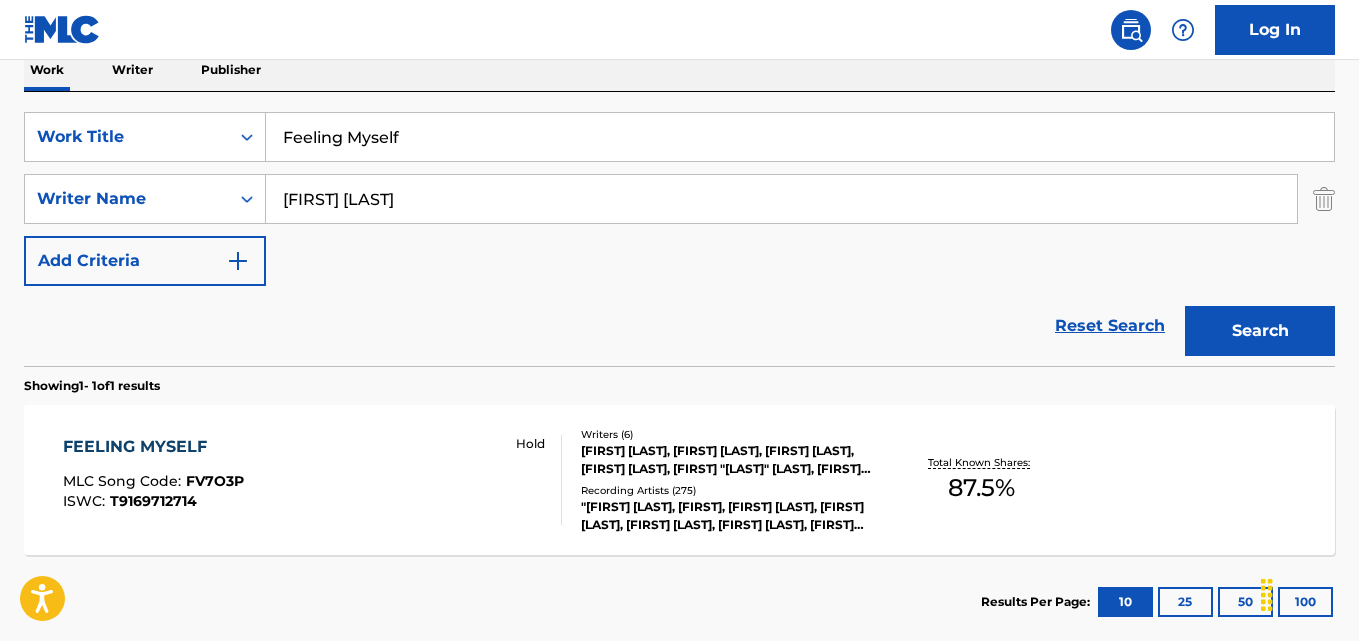 drag, startPoint x: 1112, startPoint y: 322, endPoint x: 1066, endPoint y: 323, distance: 46.010868 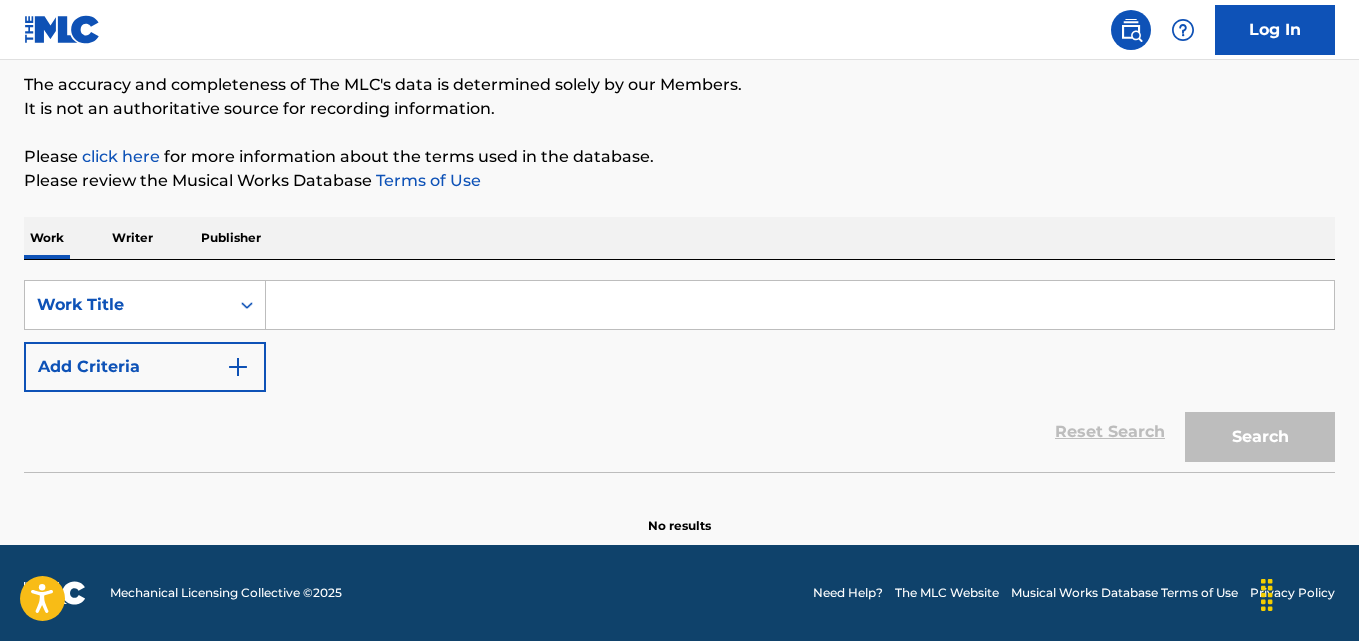 click on "SearchWithCriteriac9bcc016-bbdd-422e-a4e3-2ab8248fb52f Work Title Add Criteria" at bounding box center [679, 336] 